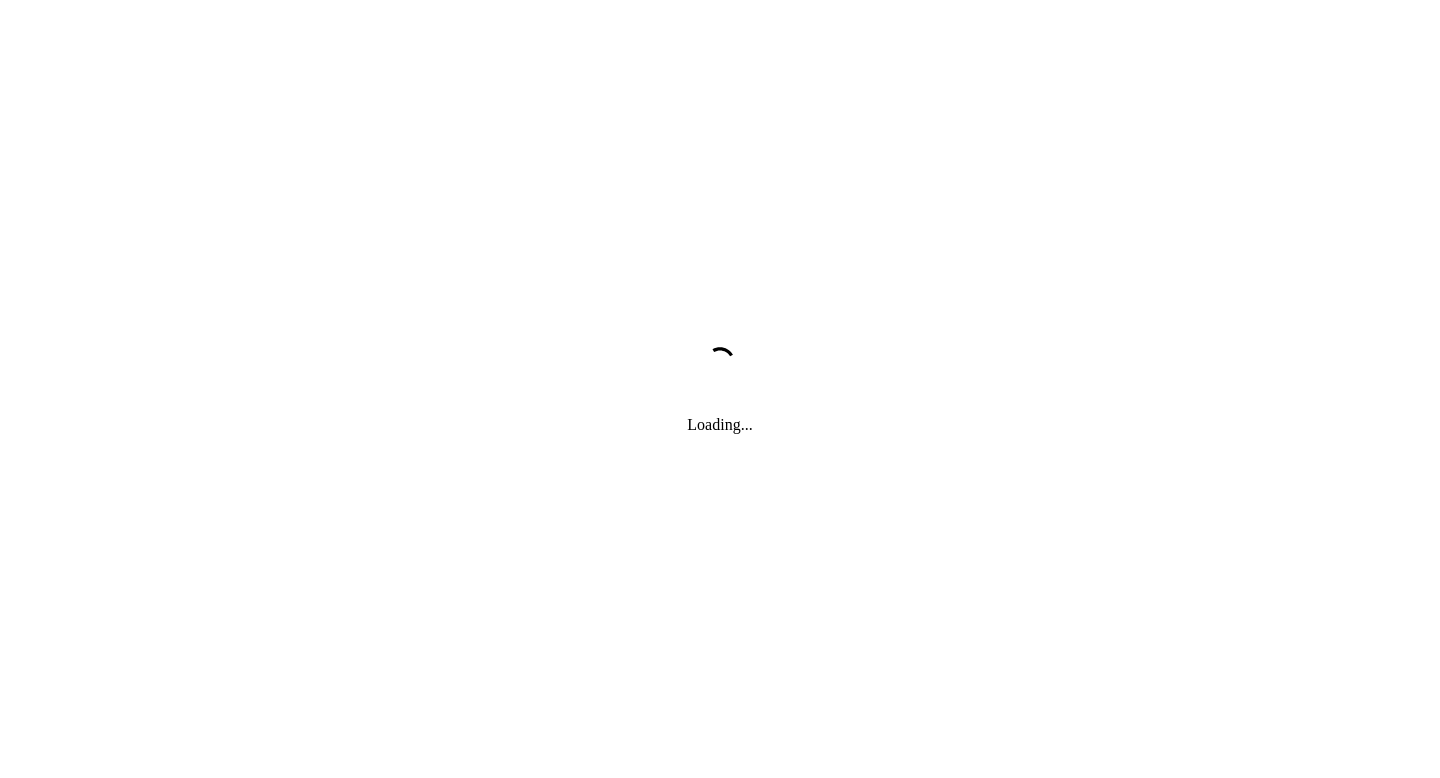 scroll, scrollTop: 0, scrollLeft: 0, axis: both 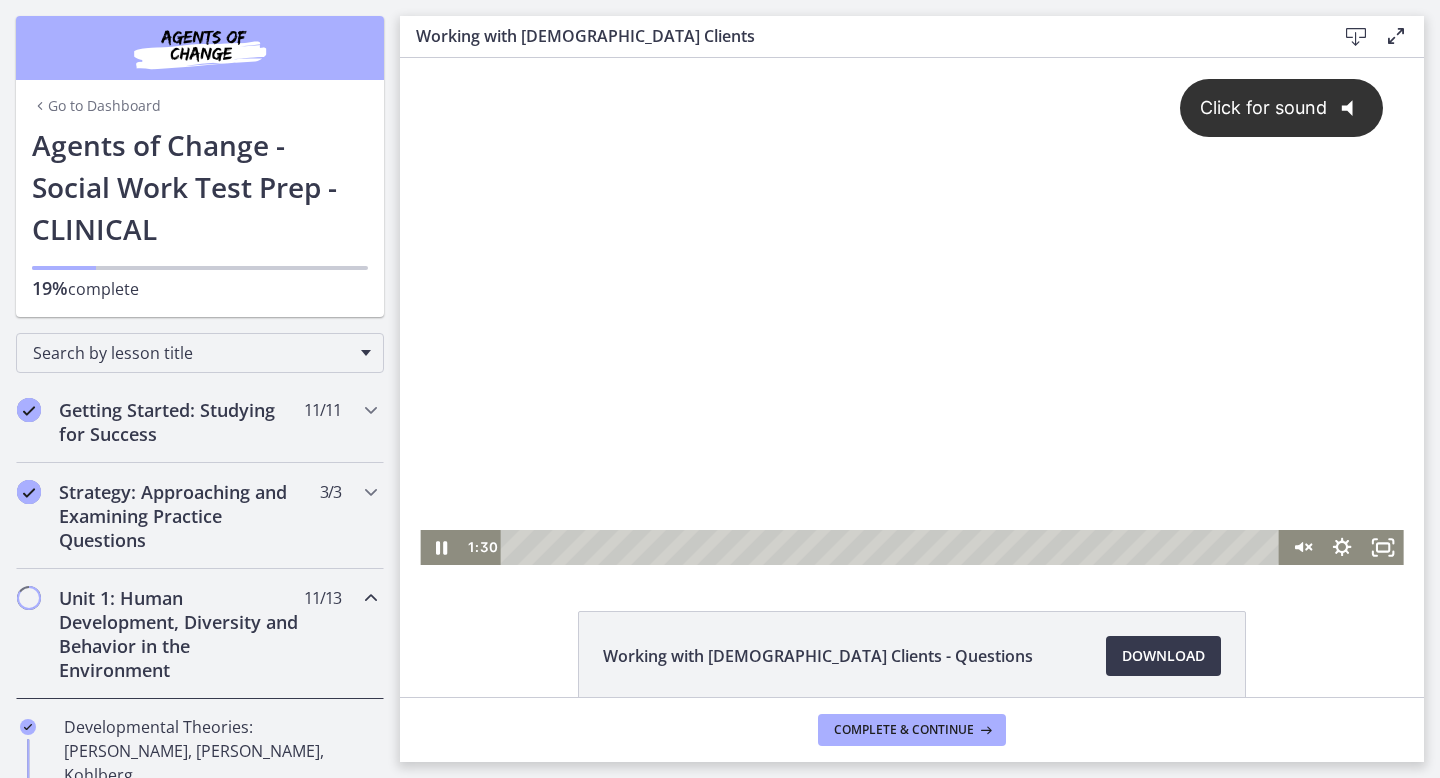 click on "Click for sound
@keyframes VOLUME_SMALL_WAVE_FLASH {
0% { opacity: 0; }
33% { opacity: 1; }
66% { opacity: 1; }
100% { opacity: 0; }
}
@keyframes VOLUME_LARGE_WAVE_FLASH {
0% { opacity: 0; }
33% { opacity: 1; }
66% { opacity: 1; }
100% { opacity: 0; }
}
.volume__small-wave {
animation: VOLUME_SMALL_WAVE_FLASH 2s infinite;
opacity: 0;
}
.volume__large-wave {
animation: VOLUME_LARGE_WAVE_FLASH 2s infinite .3s;
opacity: 0;
}" at bounding box center [911, 294] 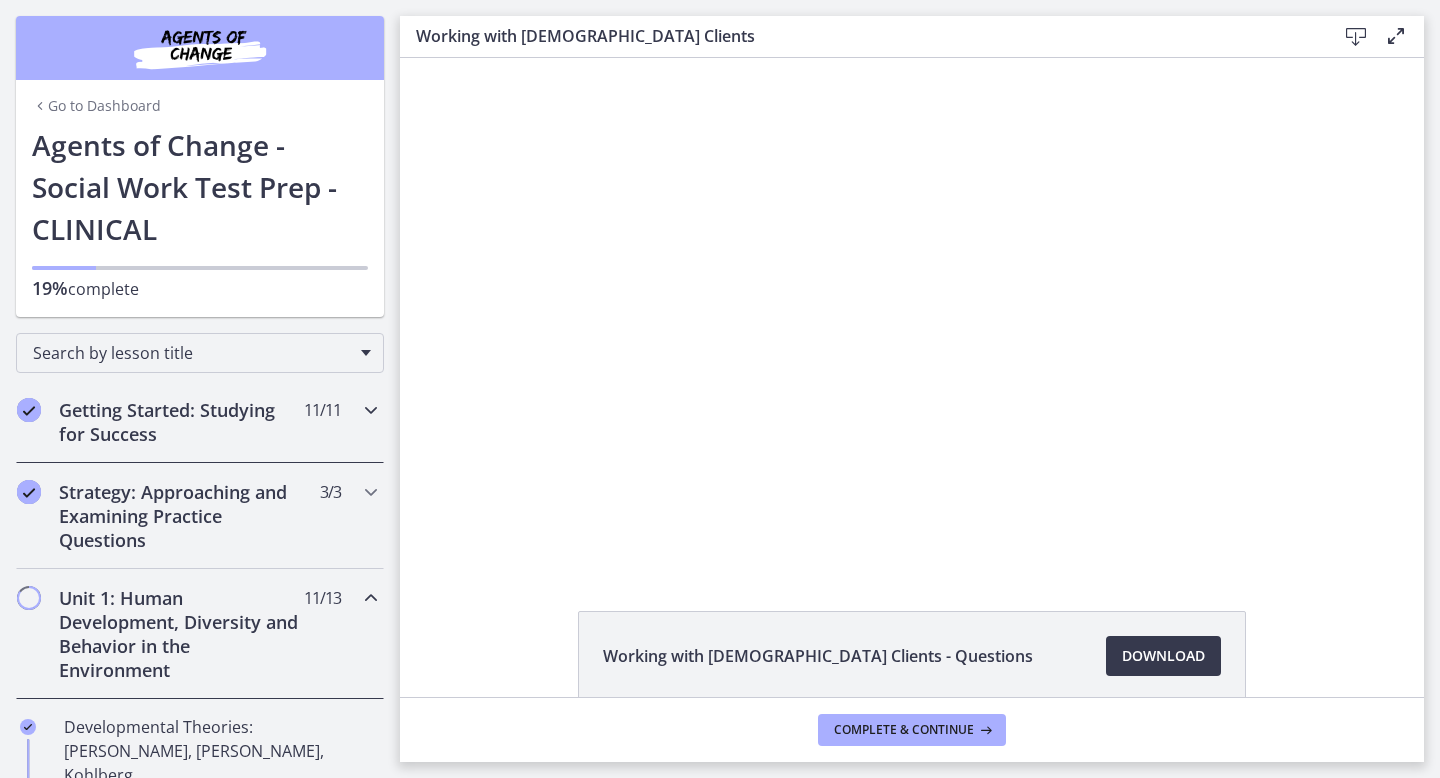 click on "Getting Started: Studying for Success" at bounding box center (181, 422) 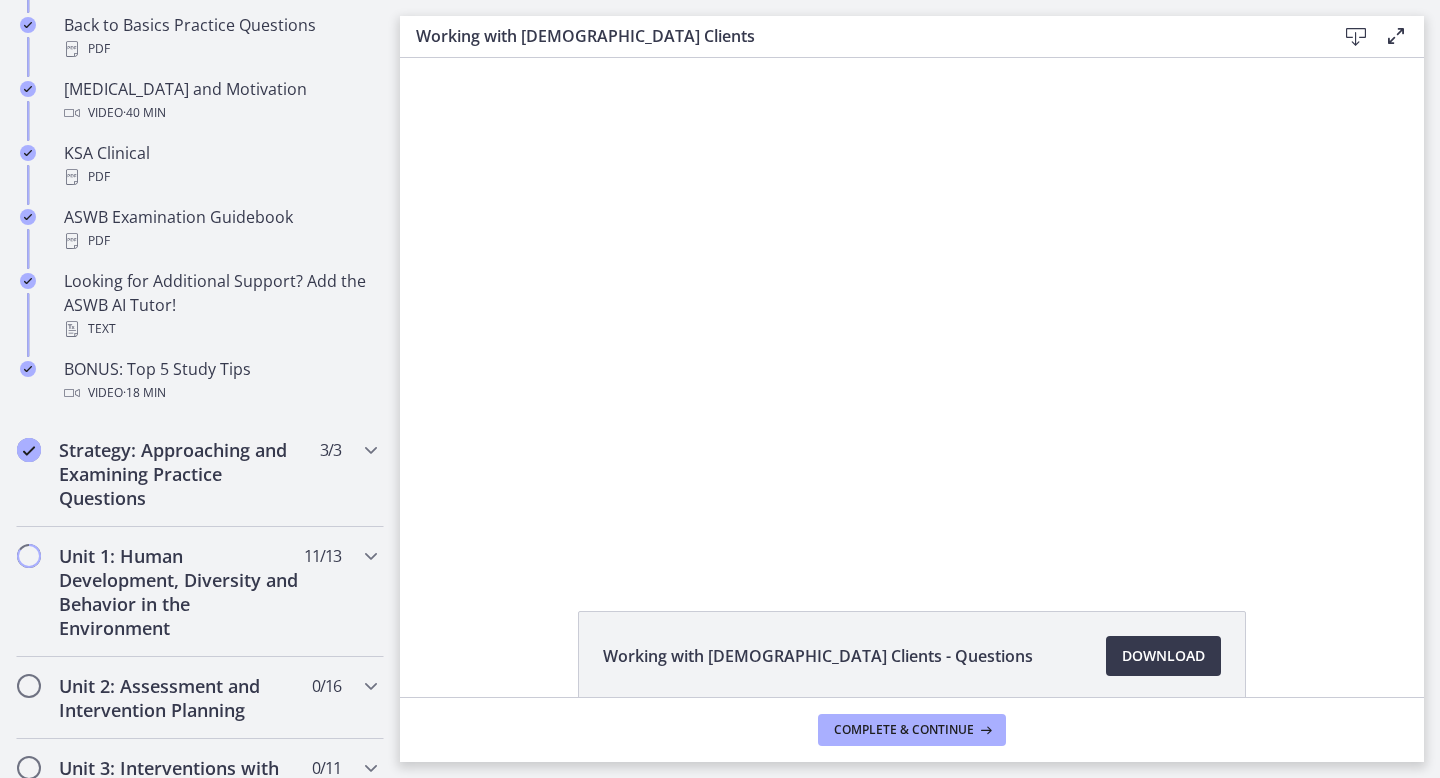 scroll, scrollTop: 837, scrollLeft: 0, axis: vertical 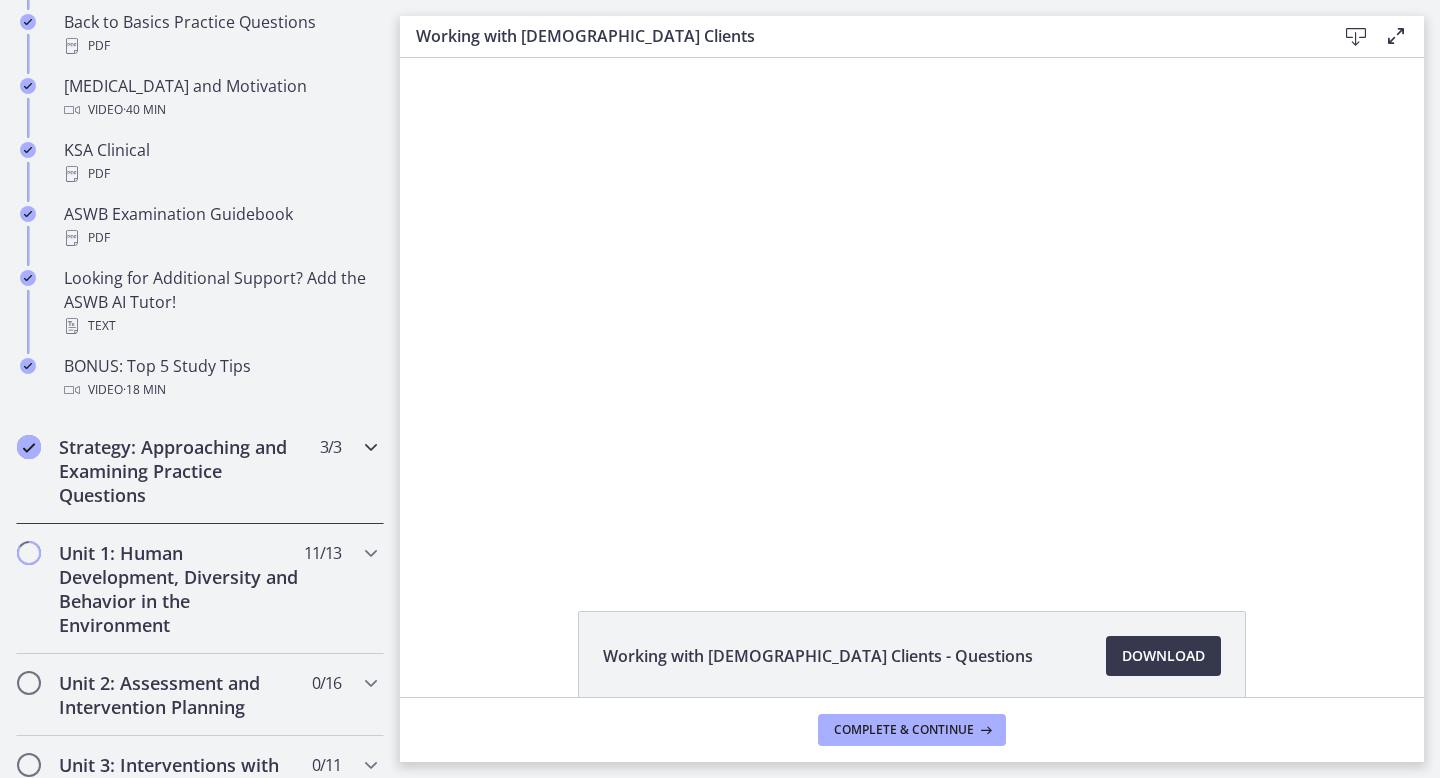 click on "Strategy: Approaching and Examining Practice Questions" at bounding box center [181, 471] 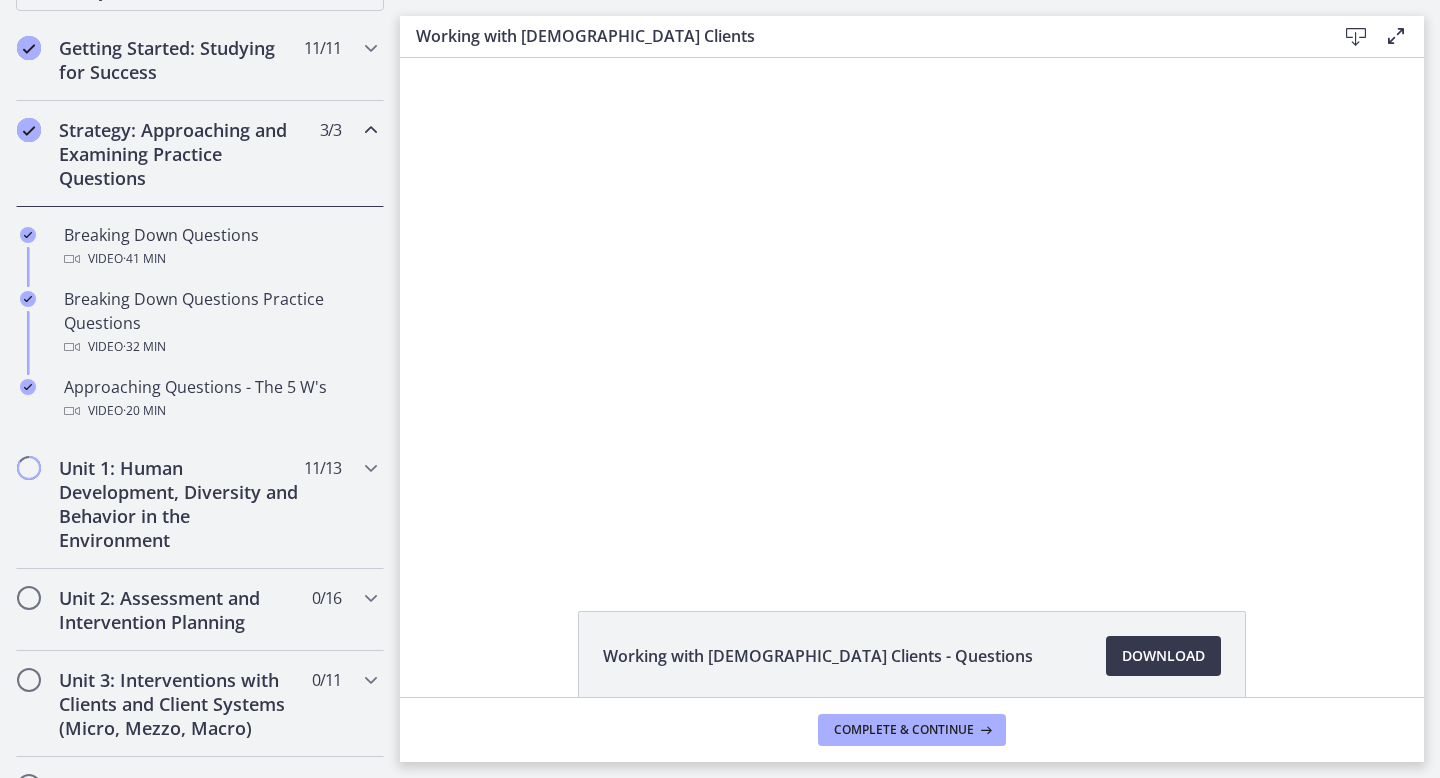 scroll, scrollTop: 368, scrollLeft: 0, axis: vertical 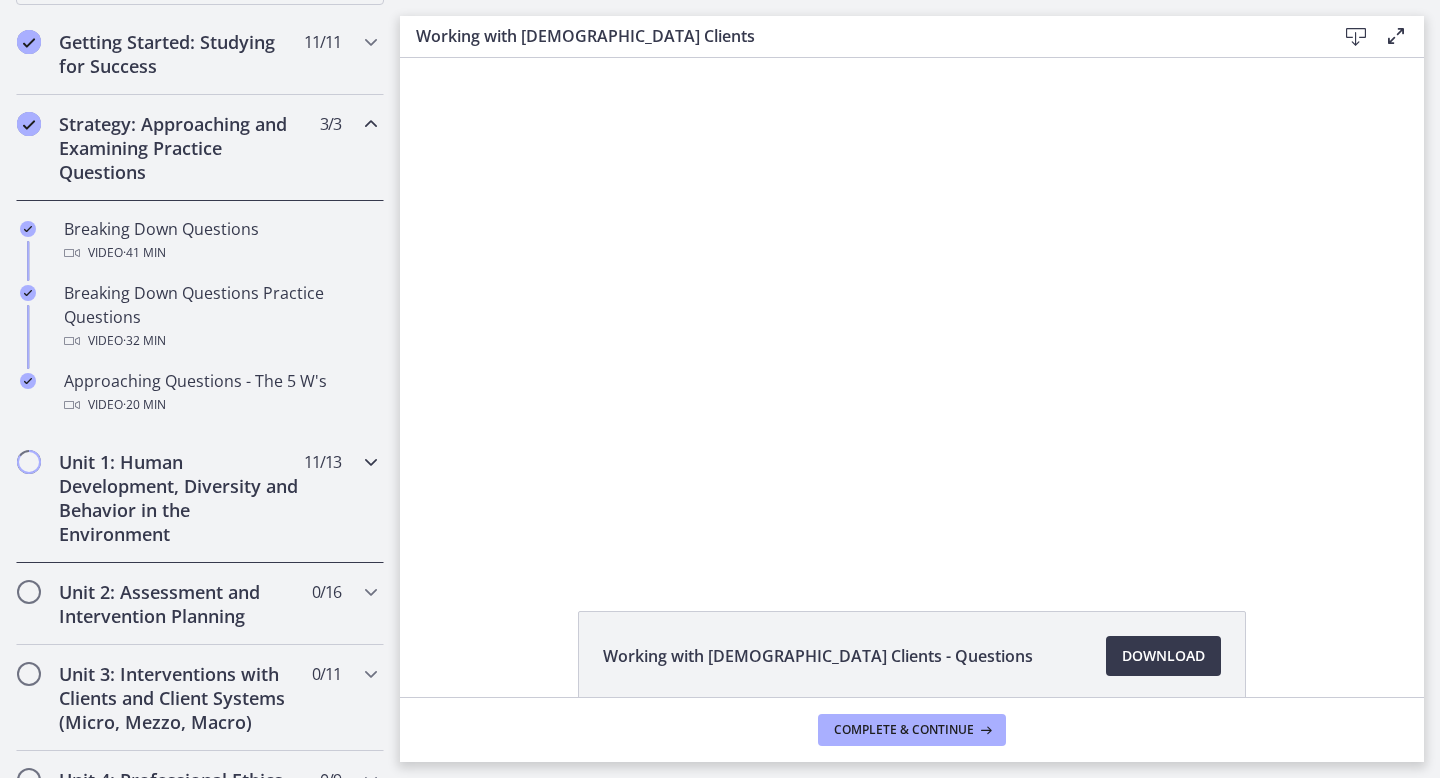click on "Unit 1: Human Development, Diversity and Behavior in the Environment" at bounding box center (181, 498) 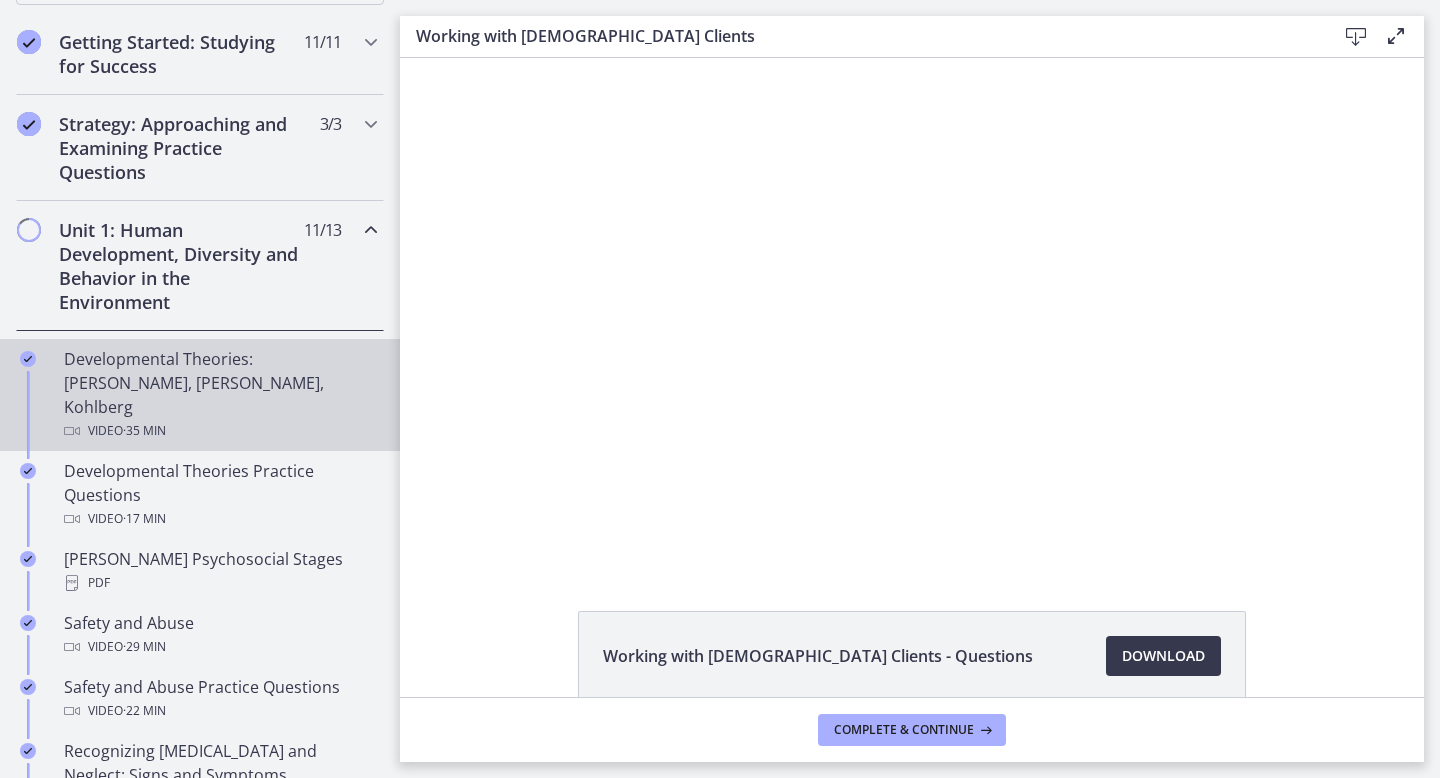 click on "Developmental Theories: [PERSON_NAME], [PERSON_NAME], Kohlberg
Video
·  35 min" at bounding box center (220, 395) 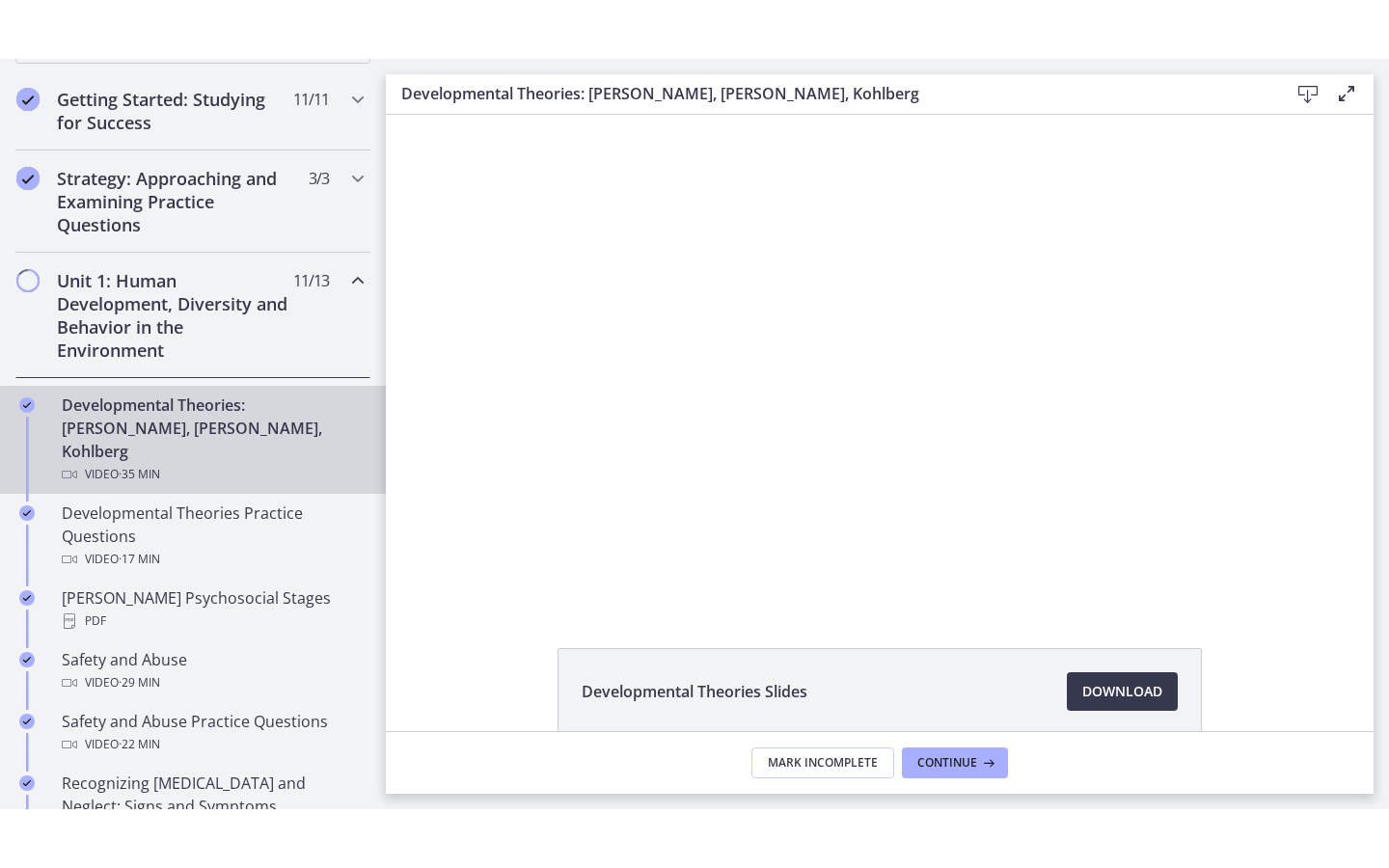 scroll, scrollTop: 0, scrollLeft: 0, axis: both 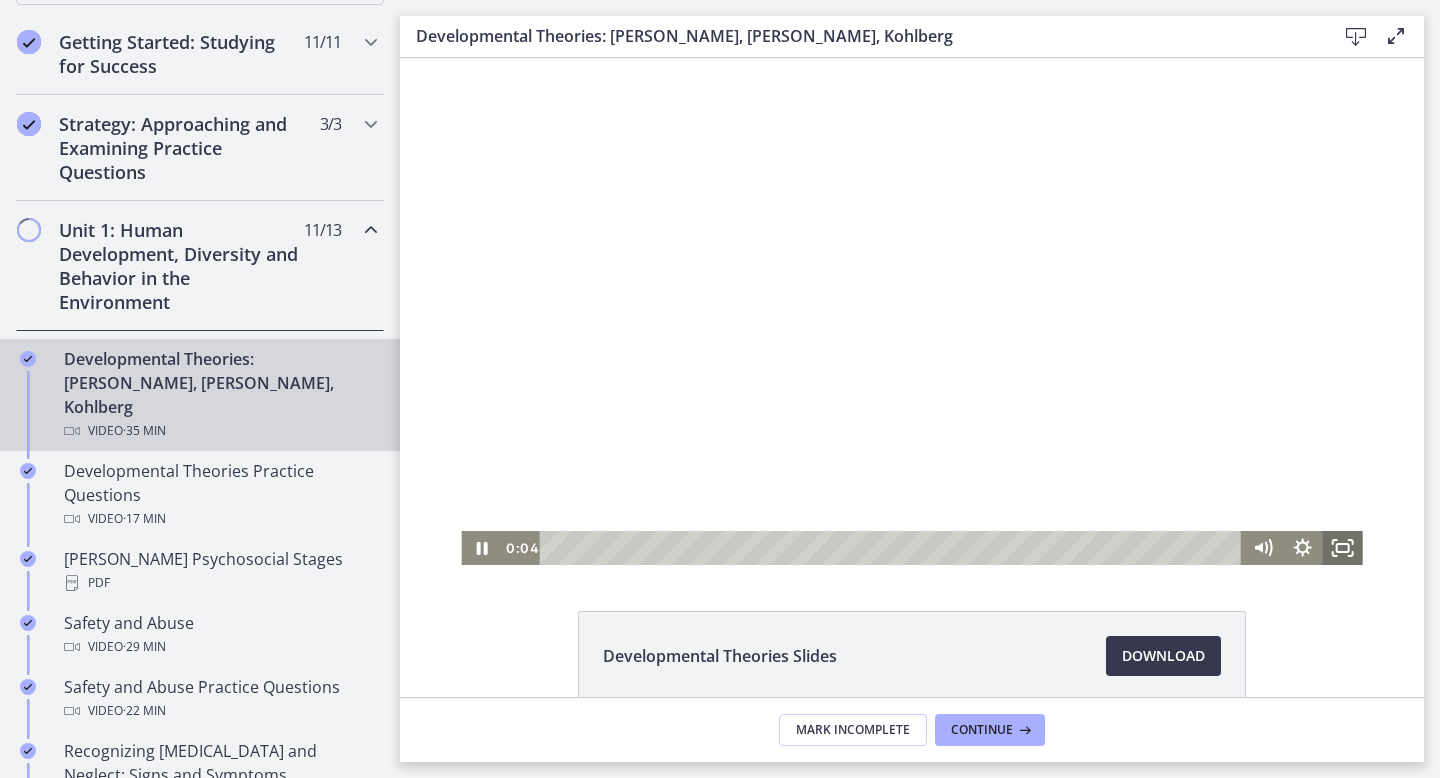 click 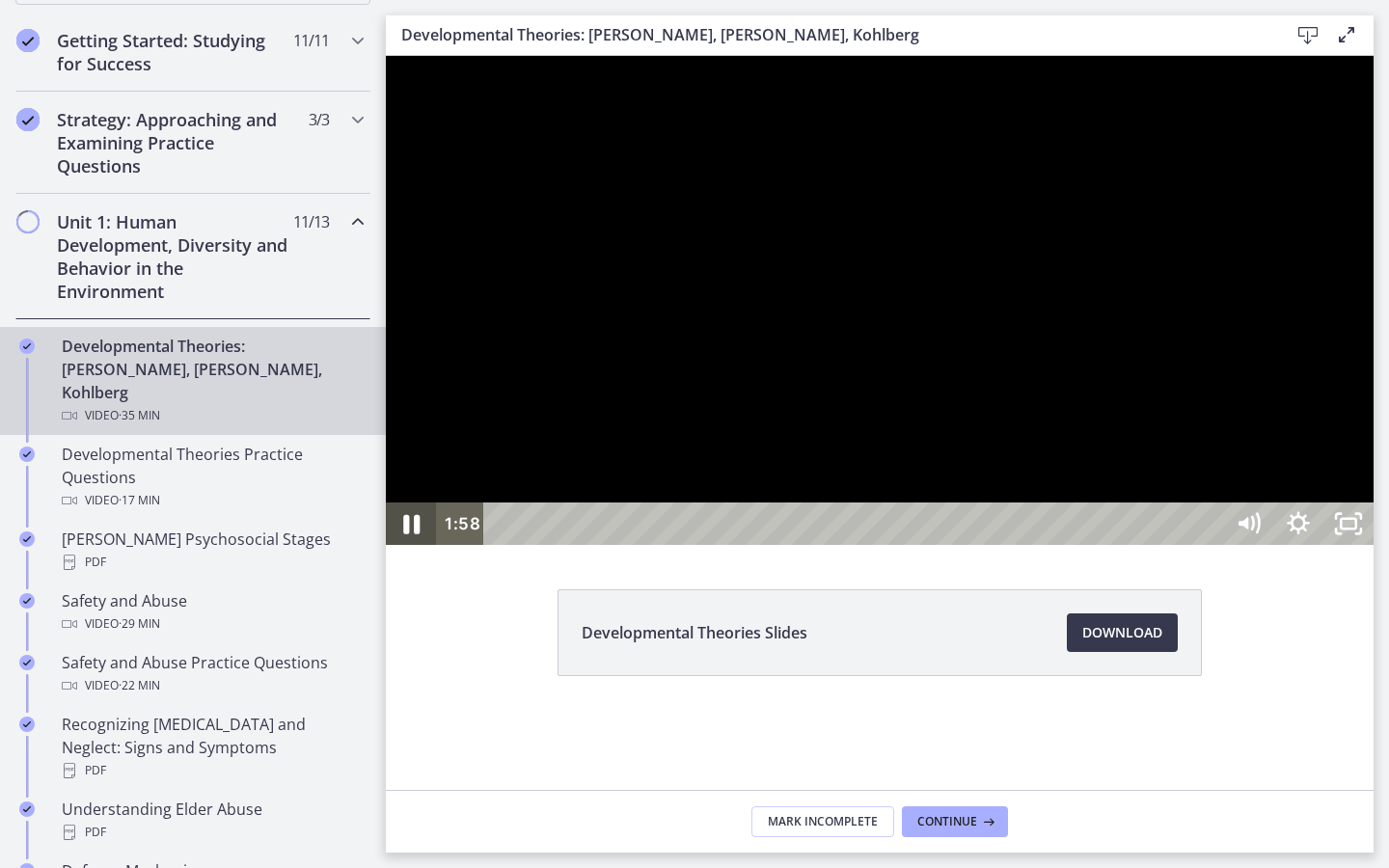 click 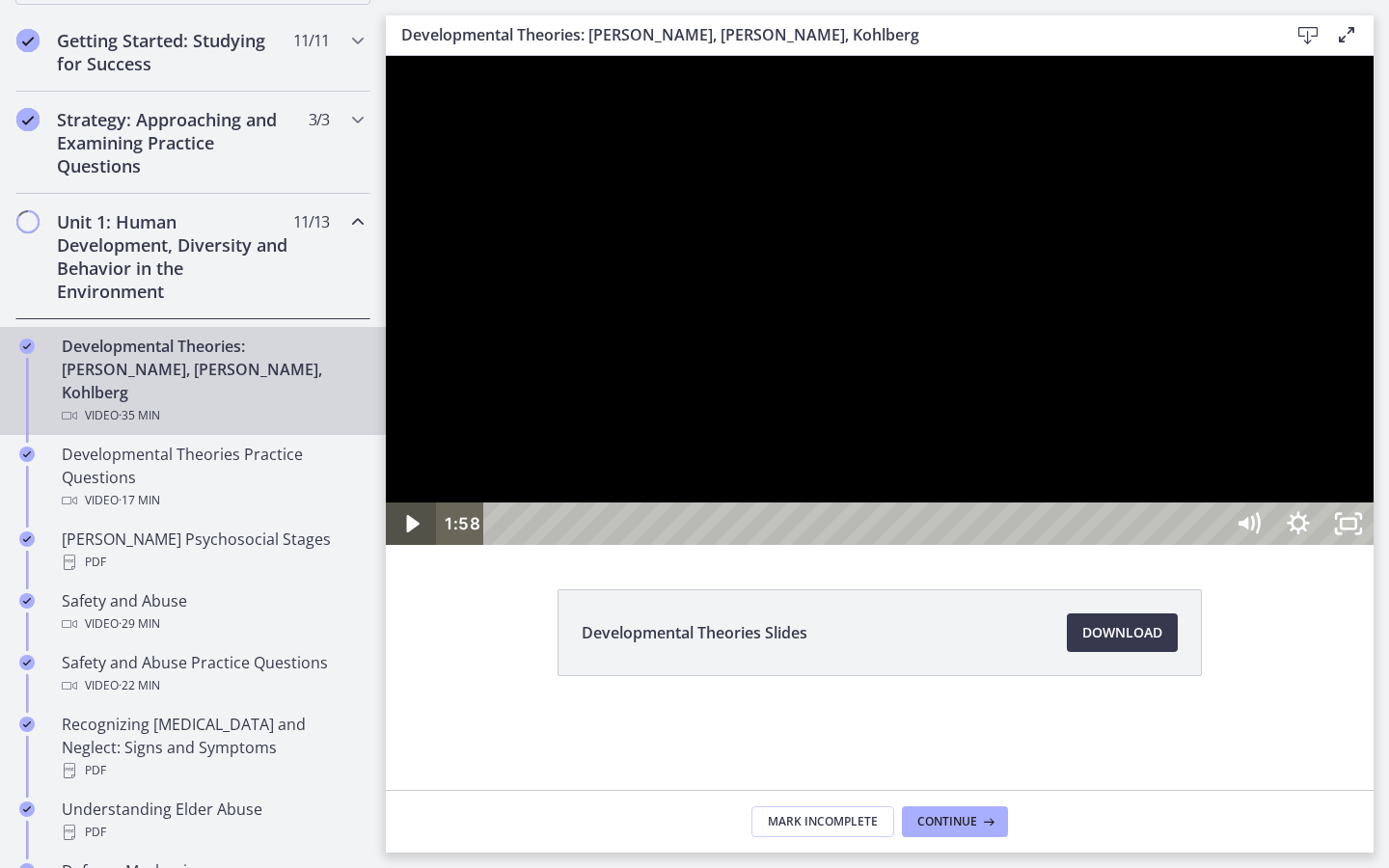 click 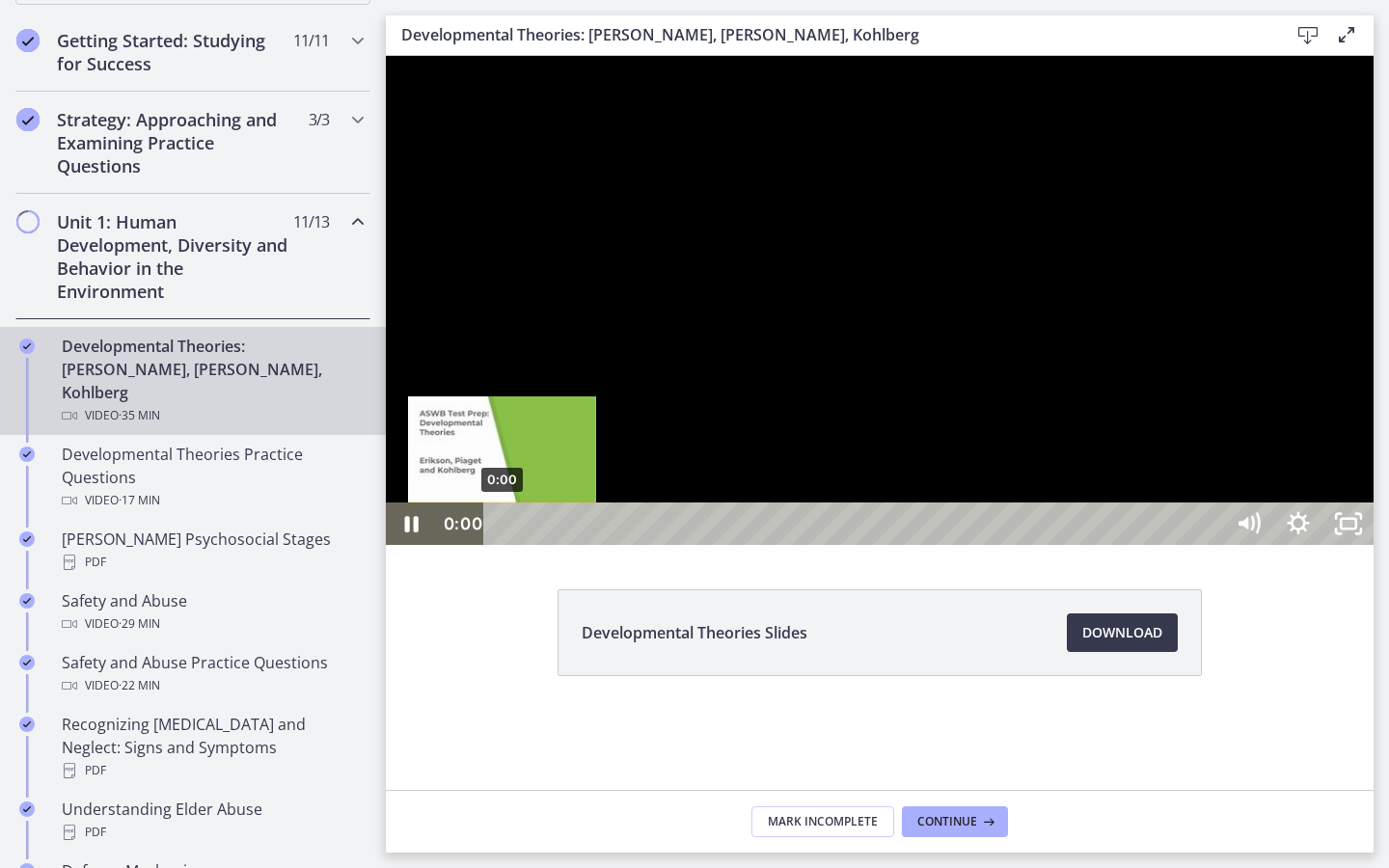 click on "0:00" at bounding box center (857, 524) 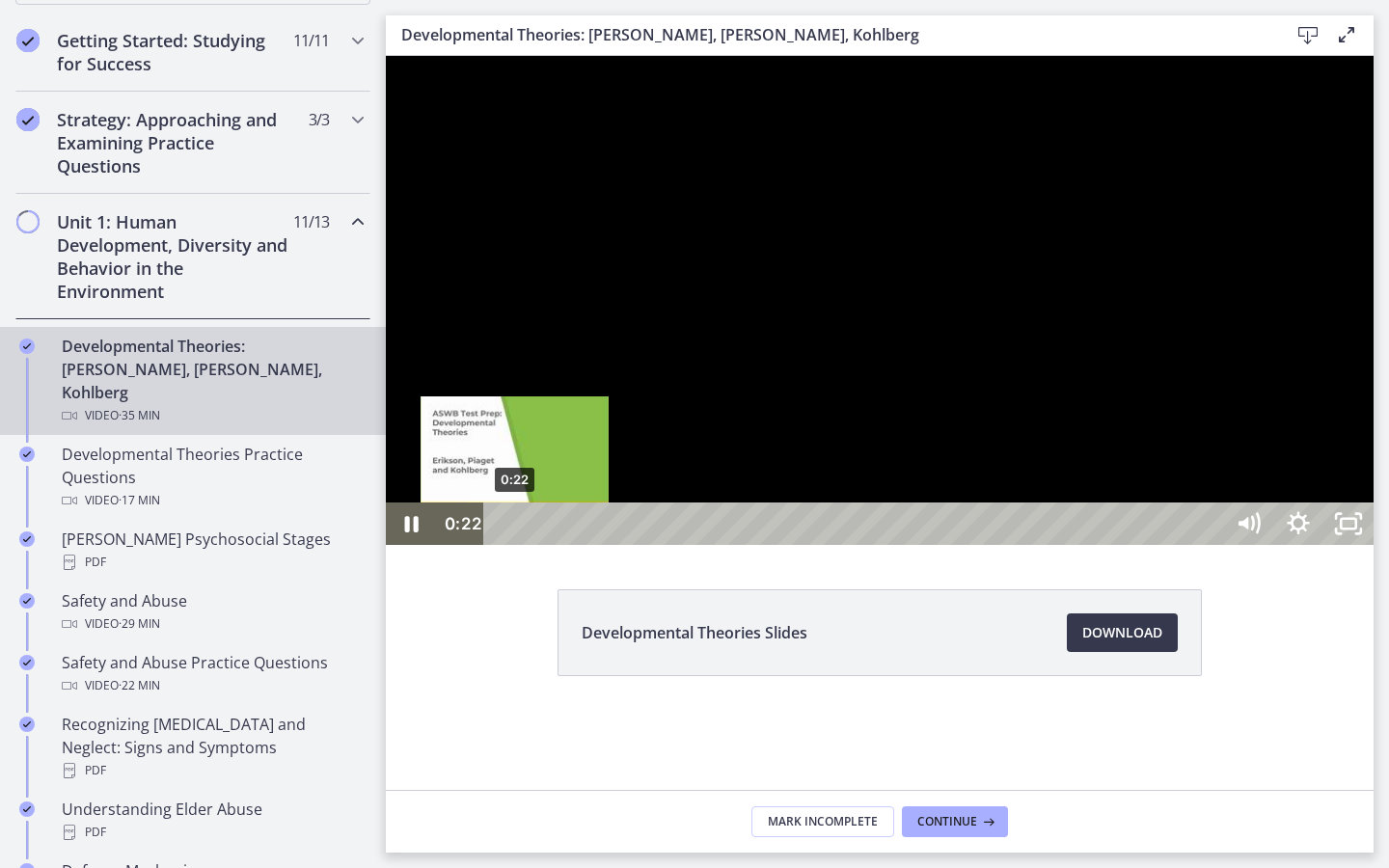 click on "0:22" at bounding box center [857, 524] 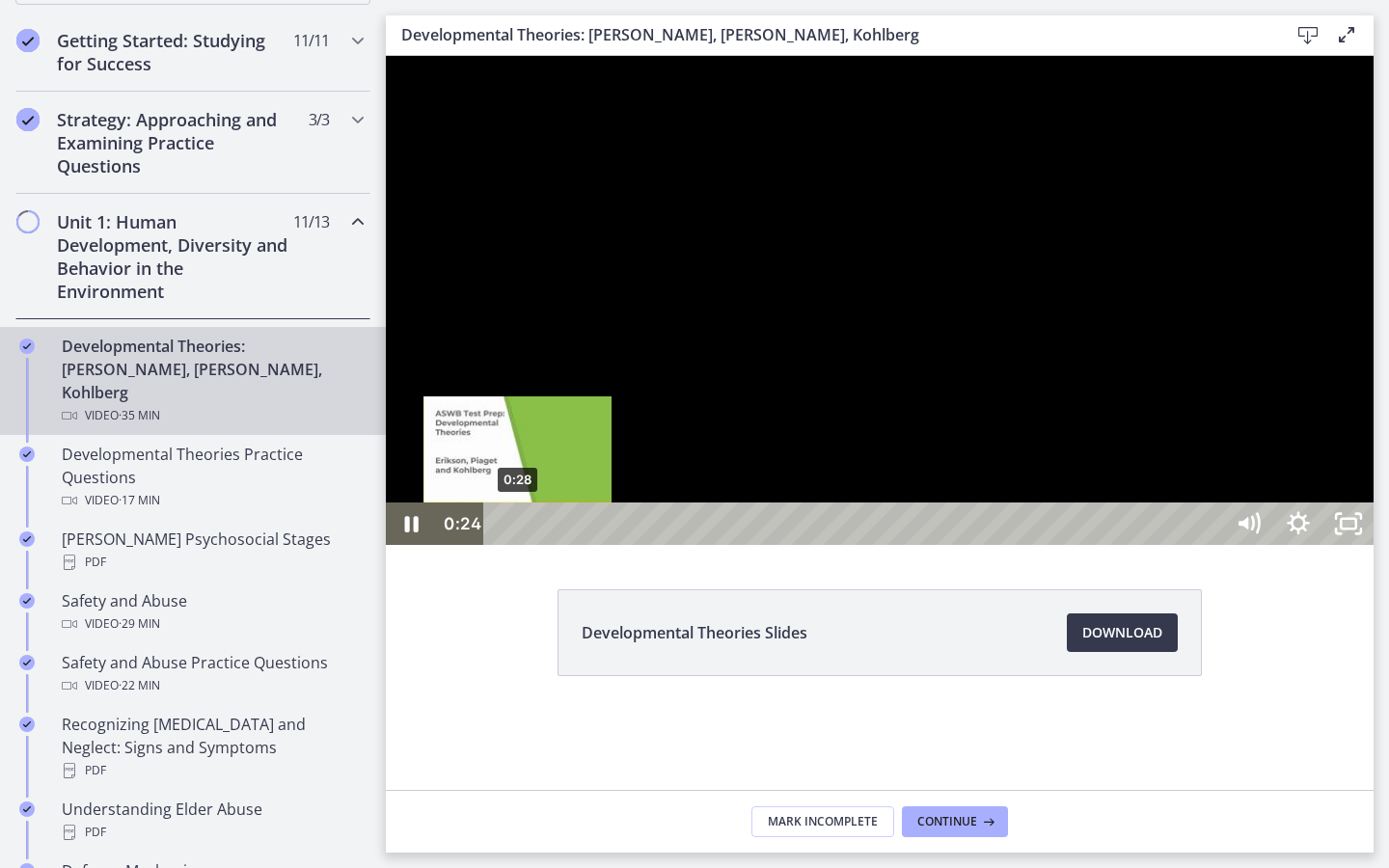 click at bounding box center [515, 524] 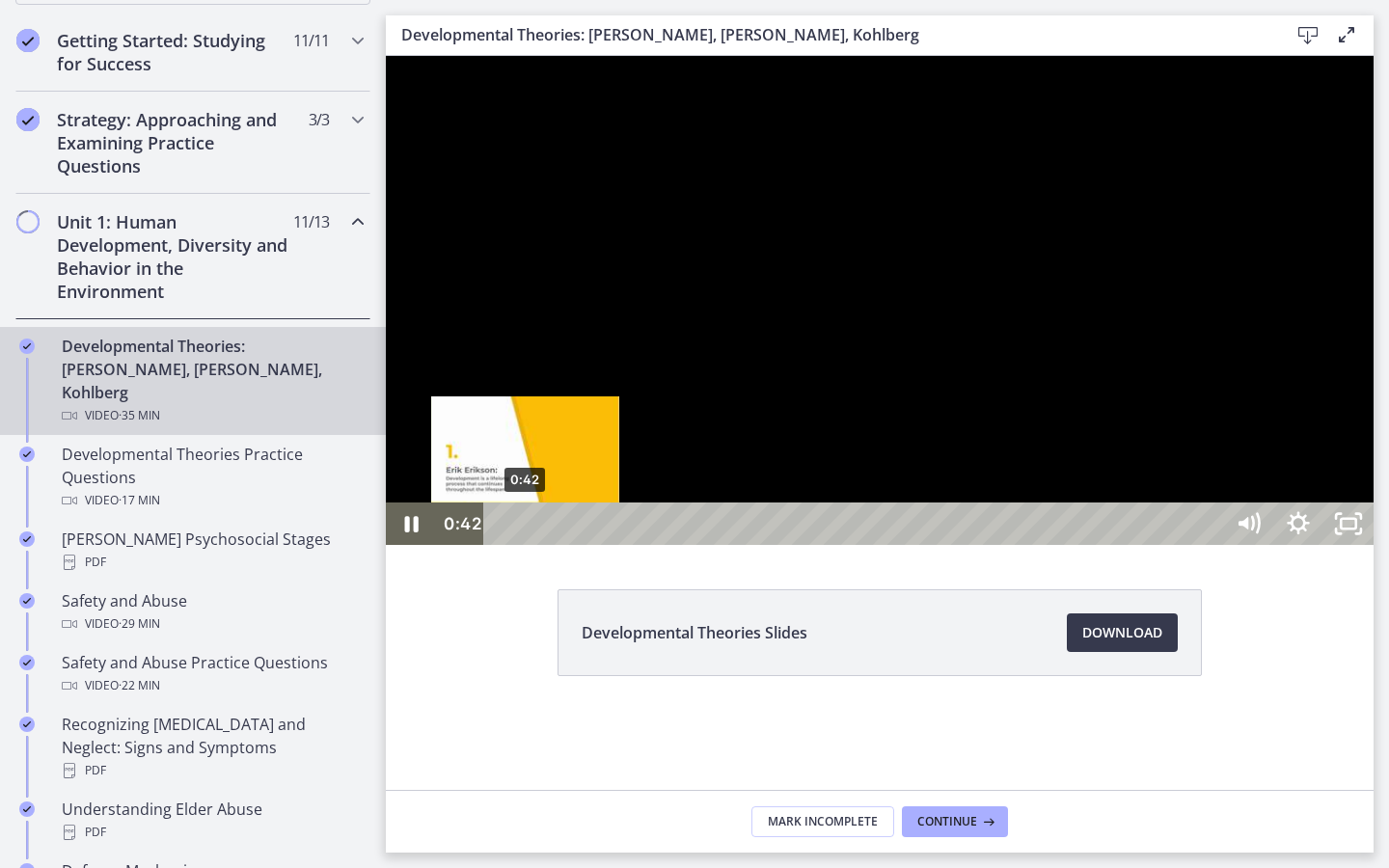 click on "0:42" at bounding box center [857, 524] 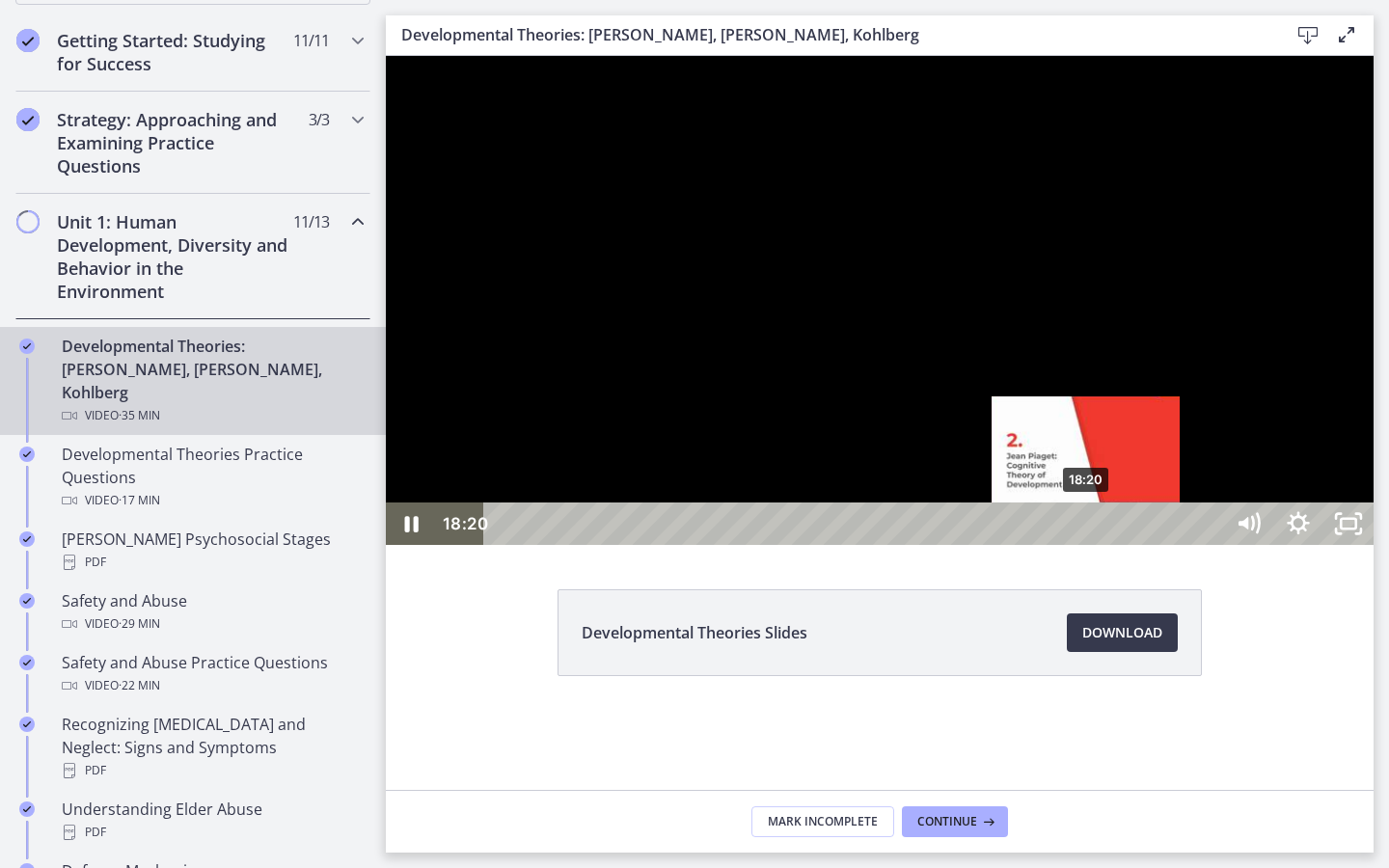 click on "18:20" at bounding box center [857, 524] 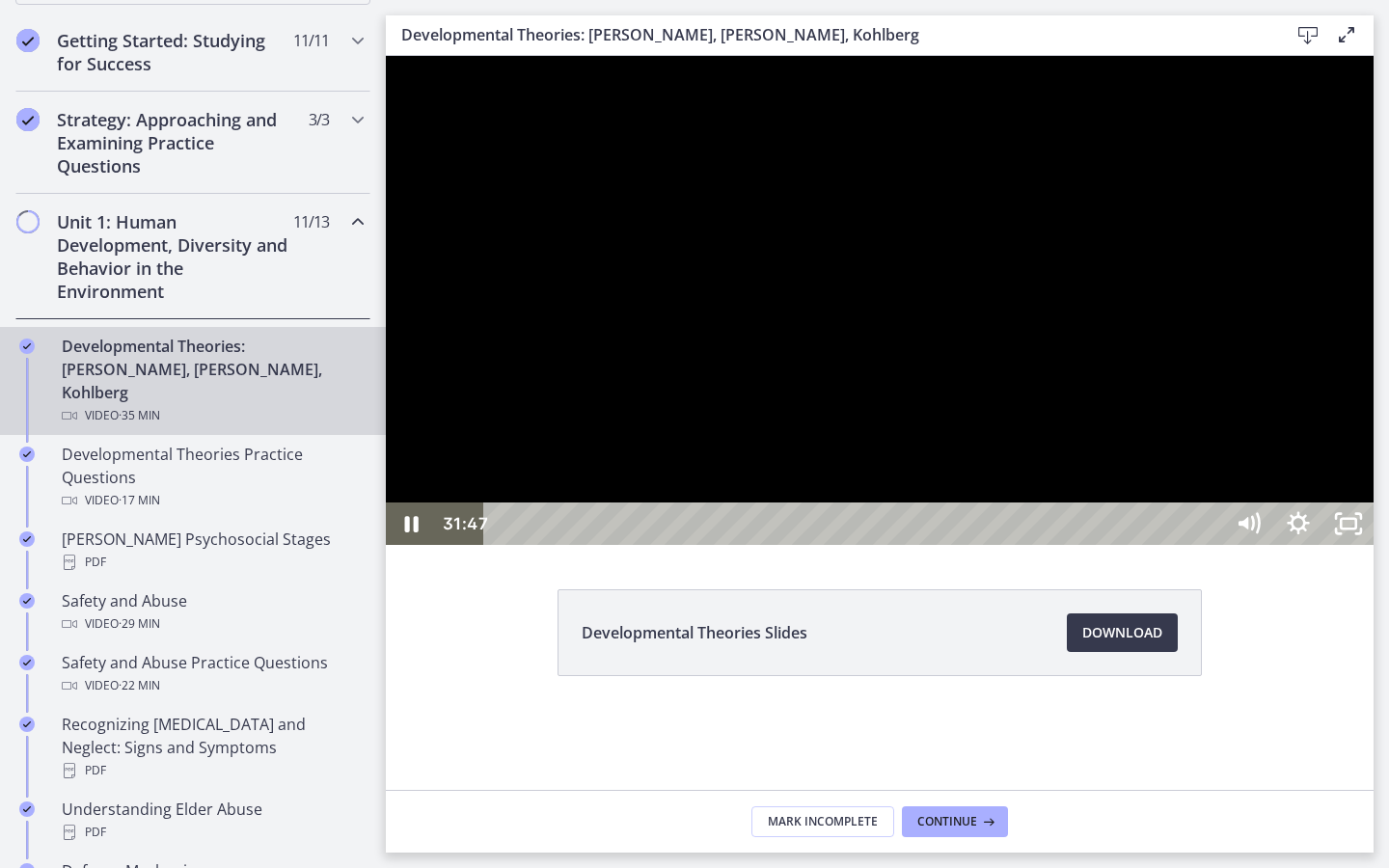 click on "31:47" at bounding box center [857, 524] 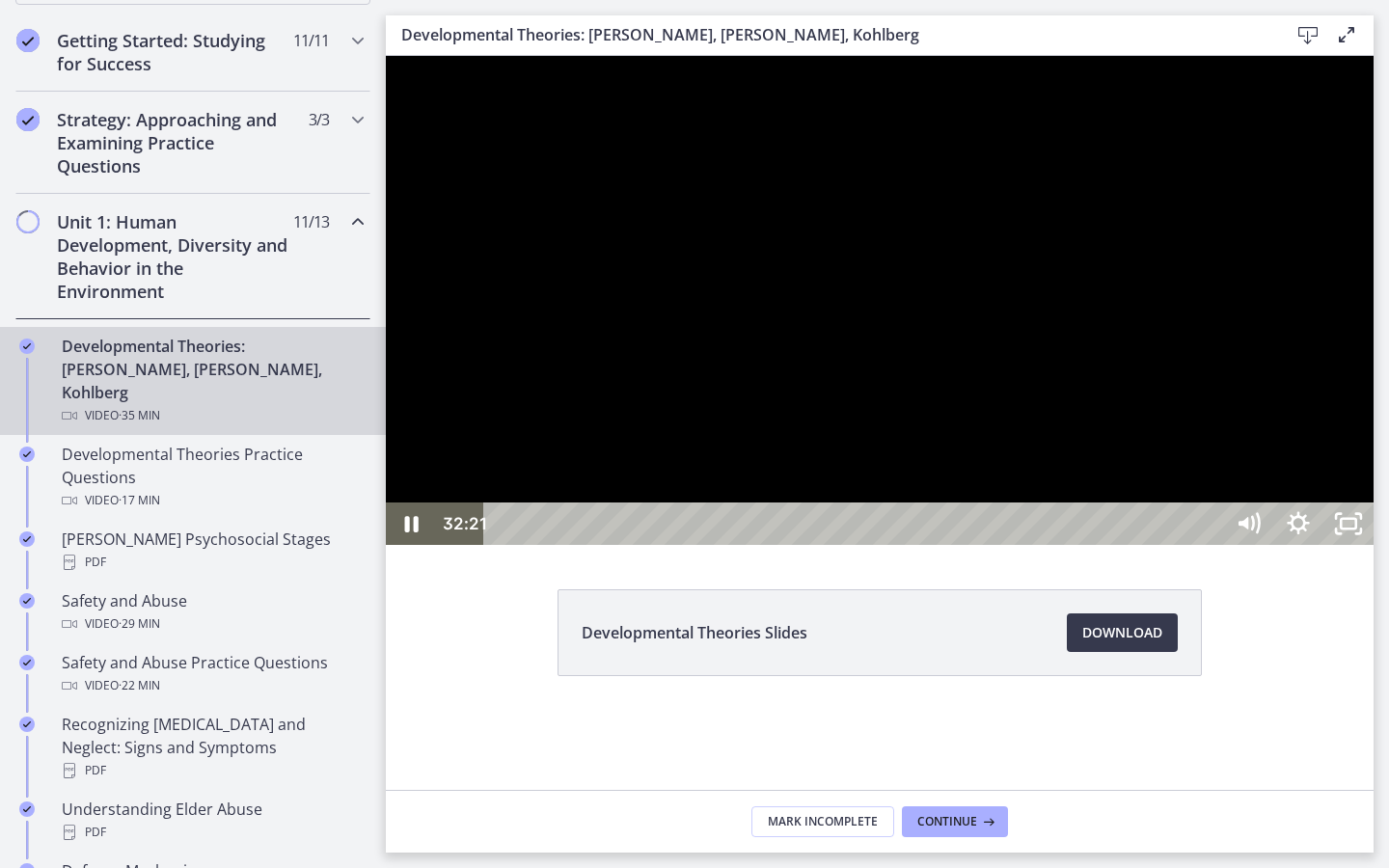 click on "32:21" at bounding box center [857, 524] 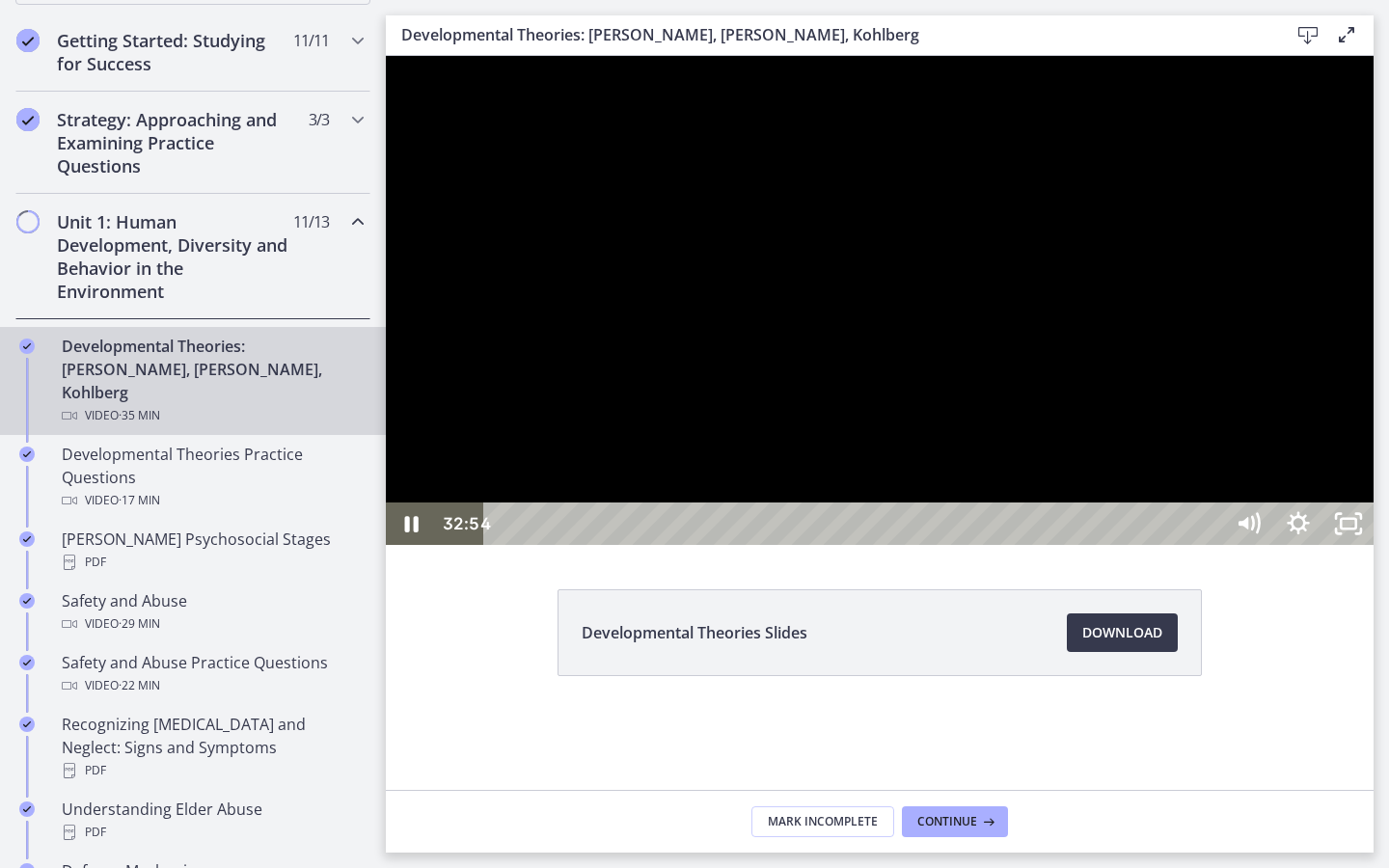 click on "32:54" at bounding box center (857, 524) 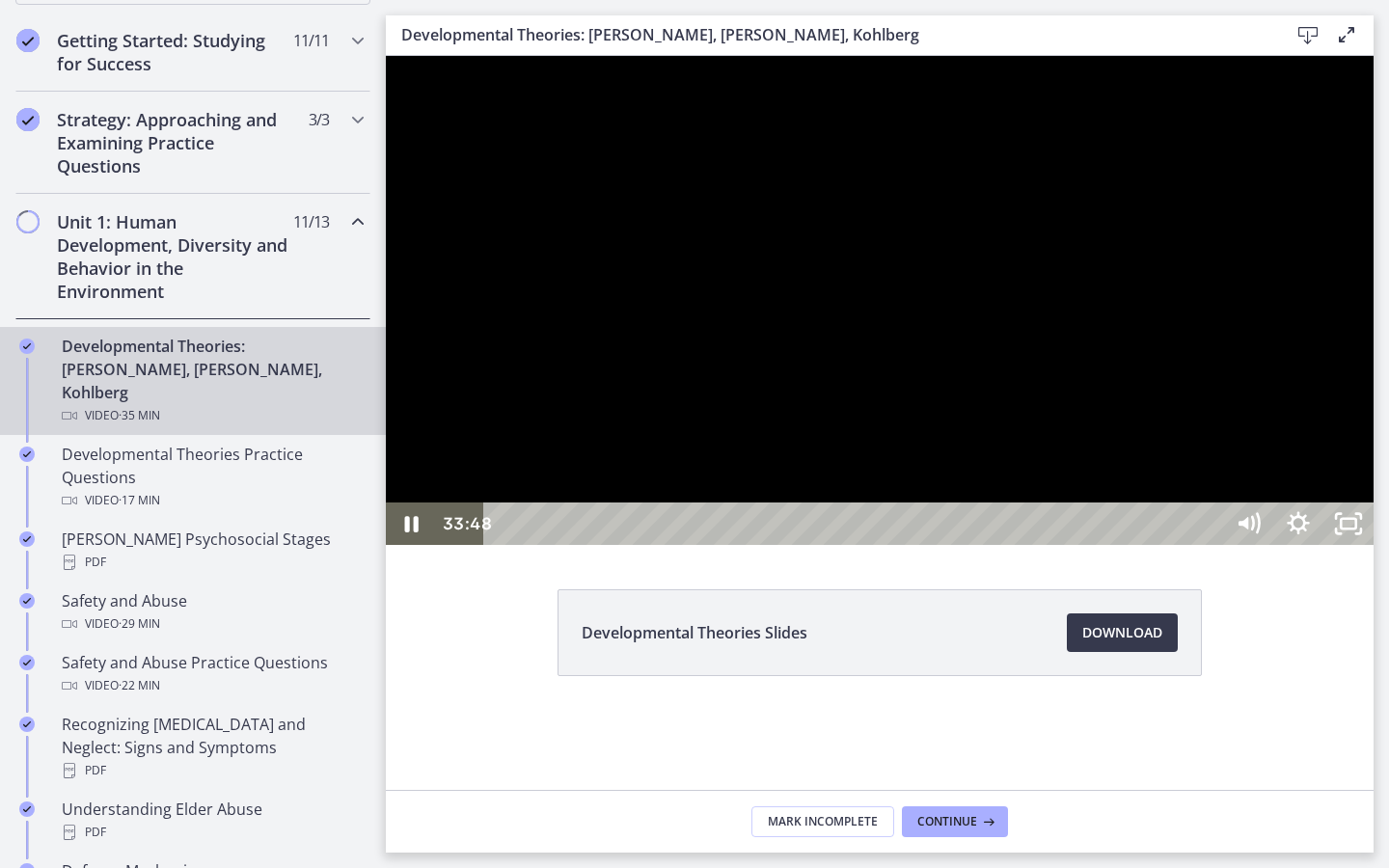 click at bounding box center (880, 300) 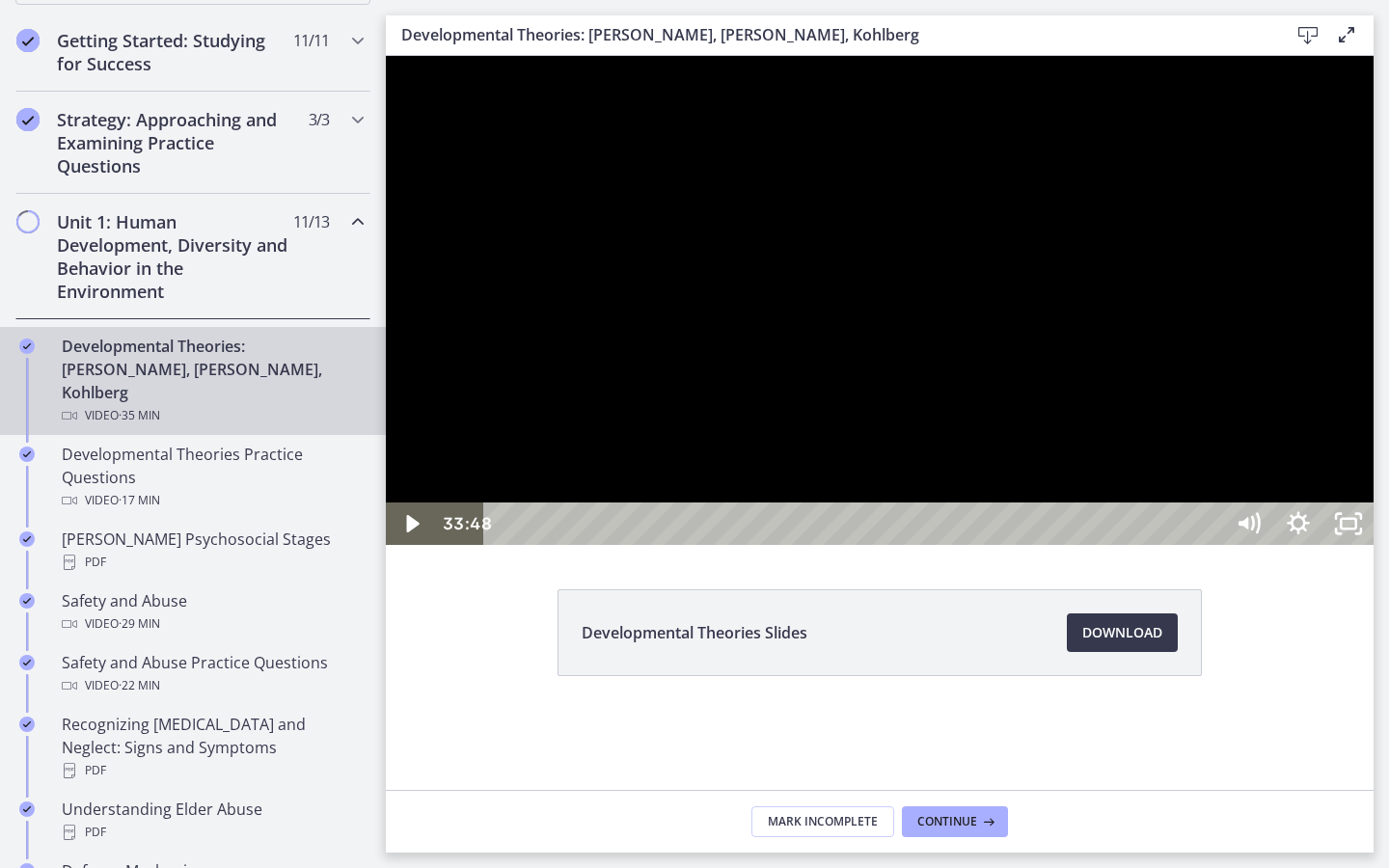 click at bounding box center (880, 300) 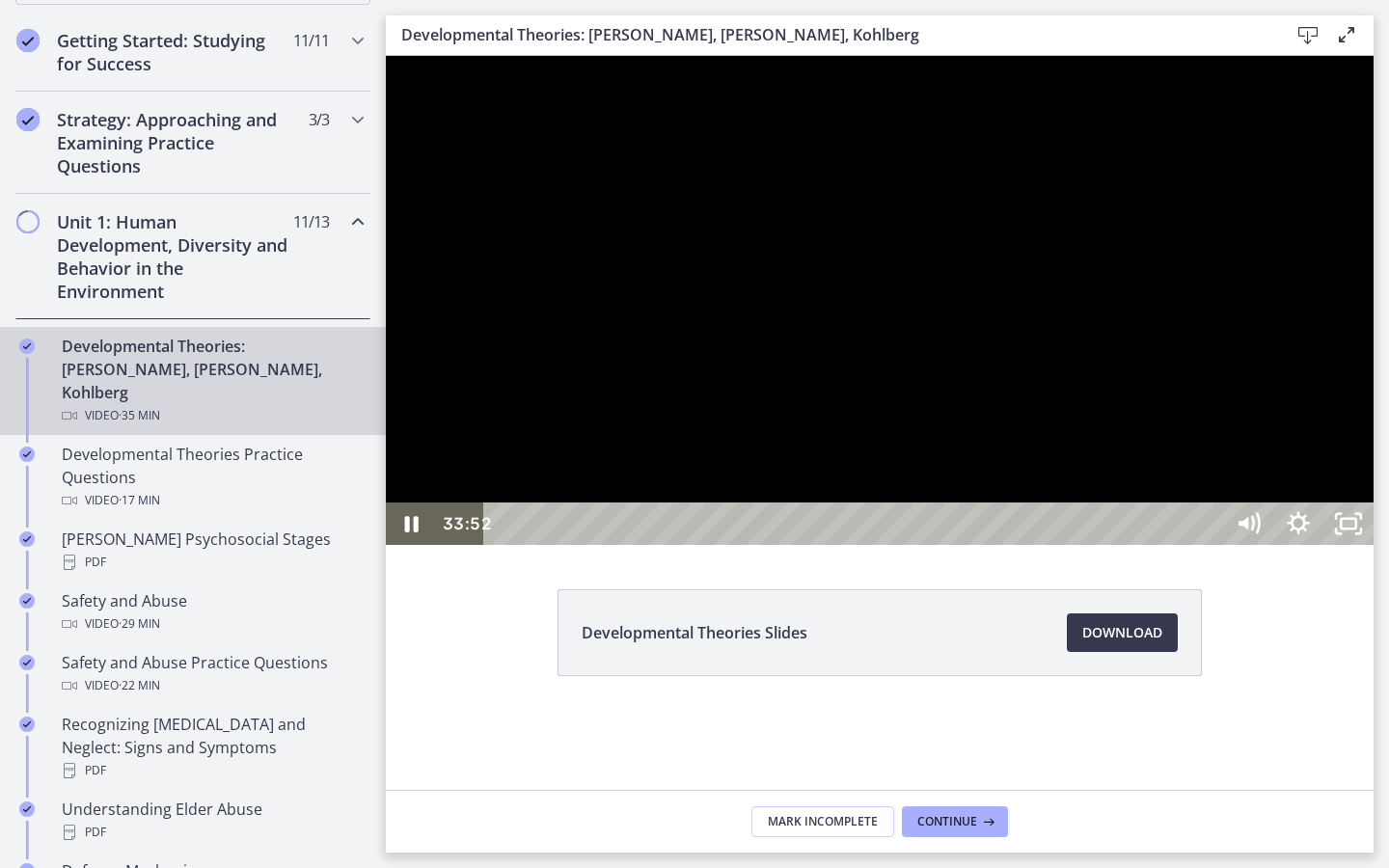 drag, startPoint x: 640, startPoint y: 749, endPoint x: 479, endPoint y: 695, distance: 169.8146 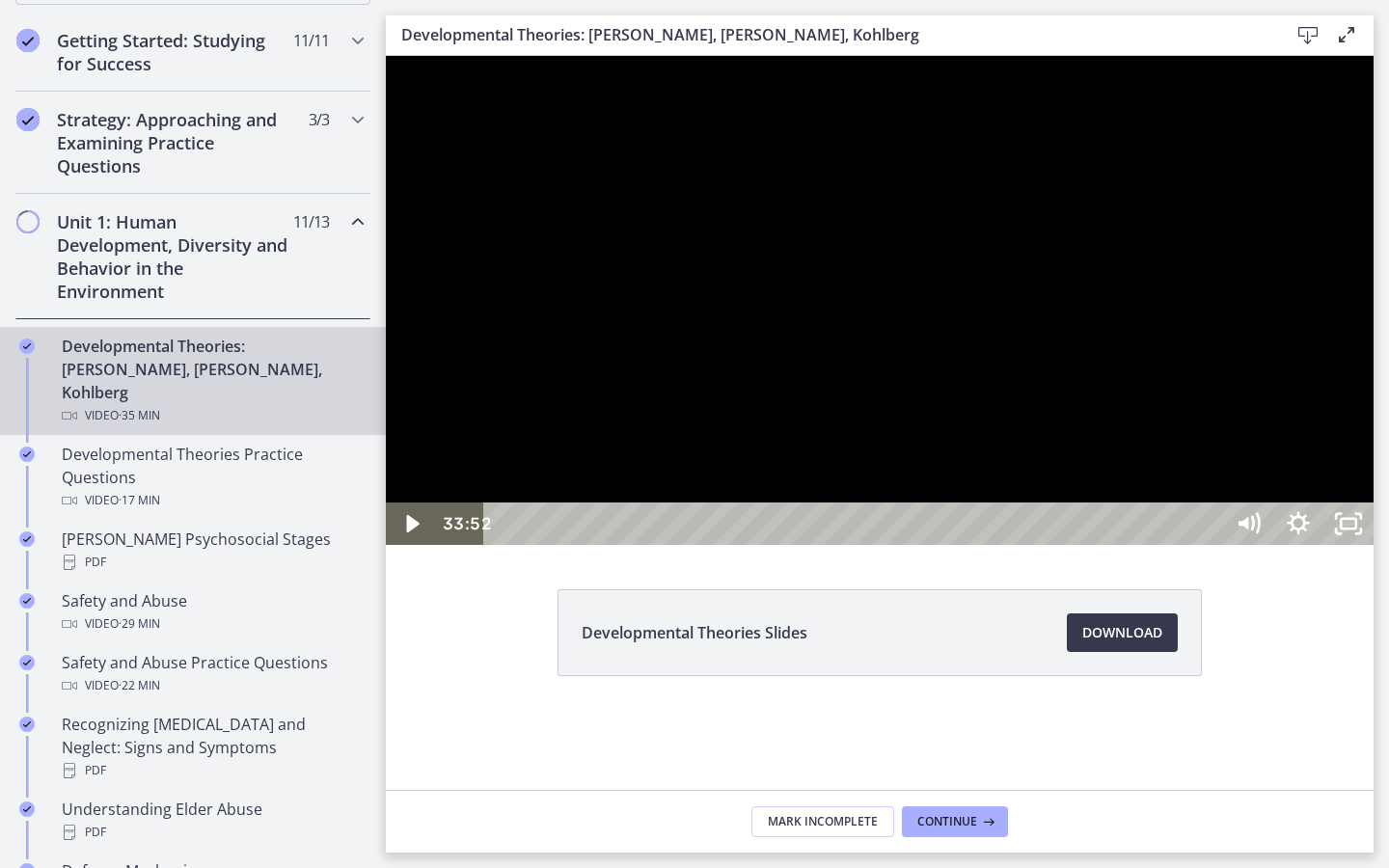 click at bounding box center [880, 300] 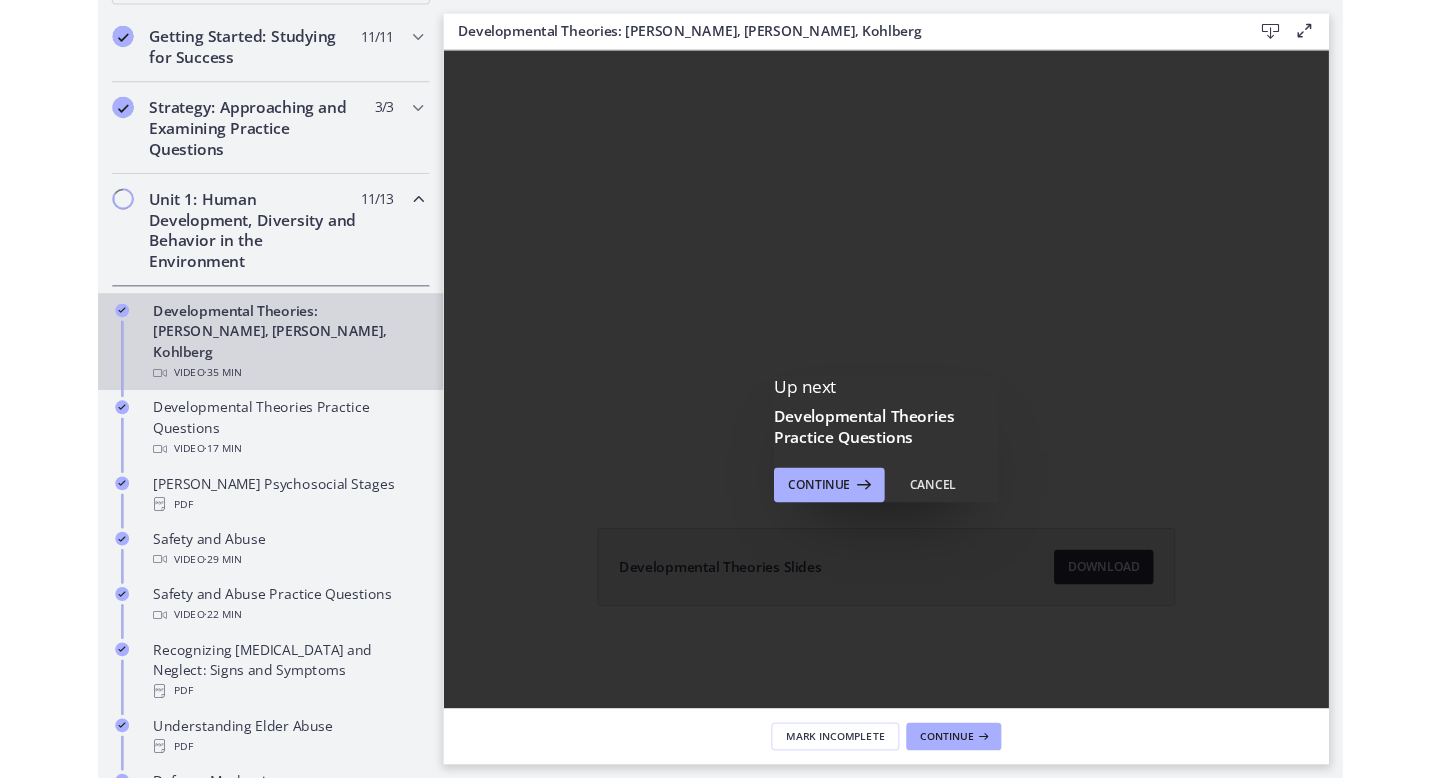scroll, scrollTop: 0, scrollLeft: 0, axis: both 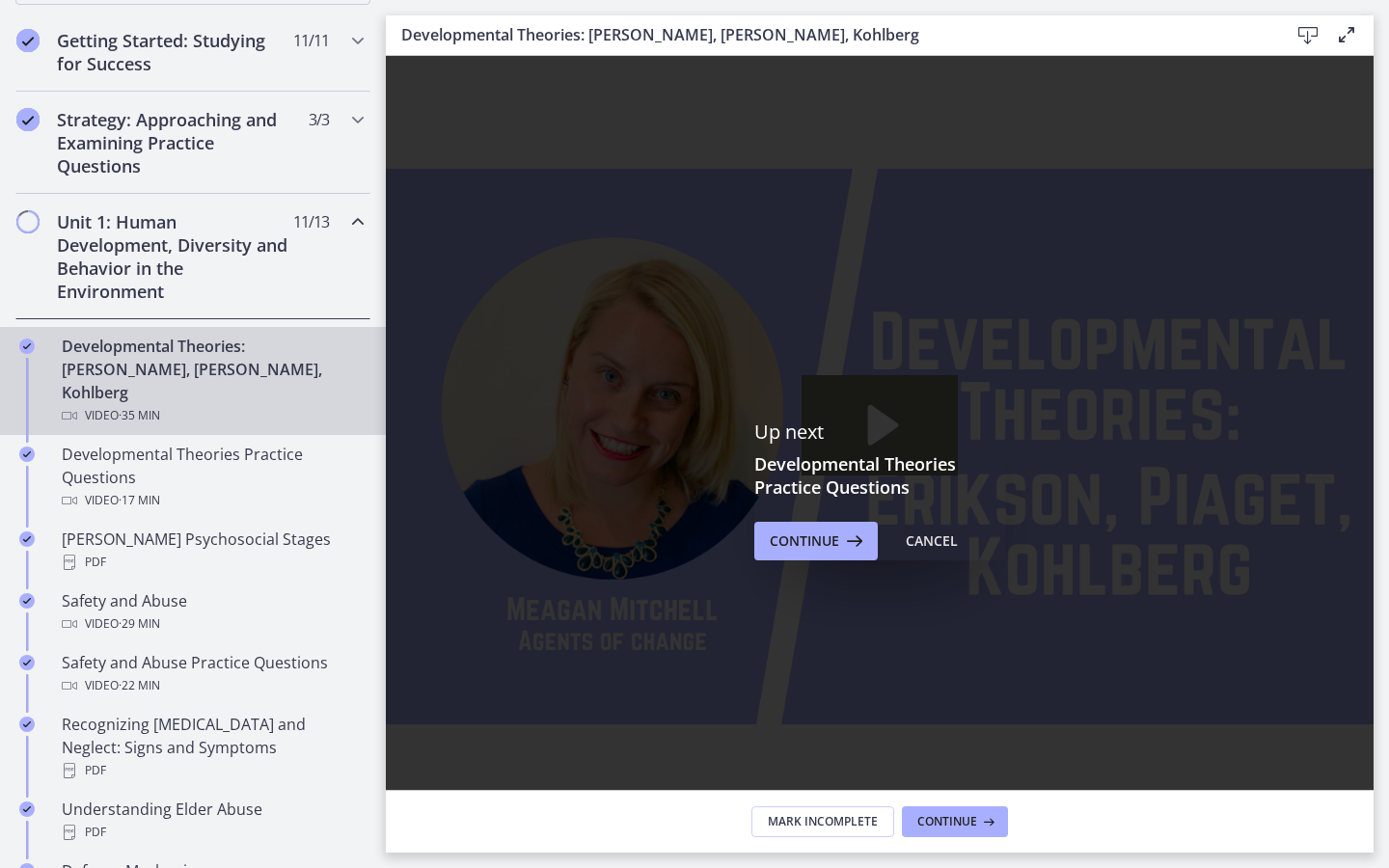 click 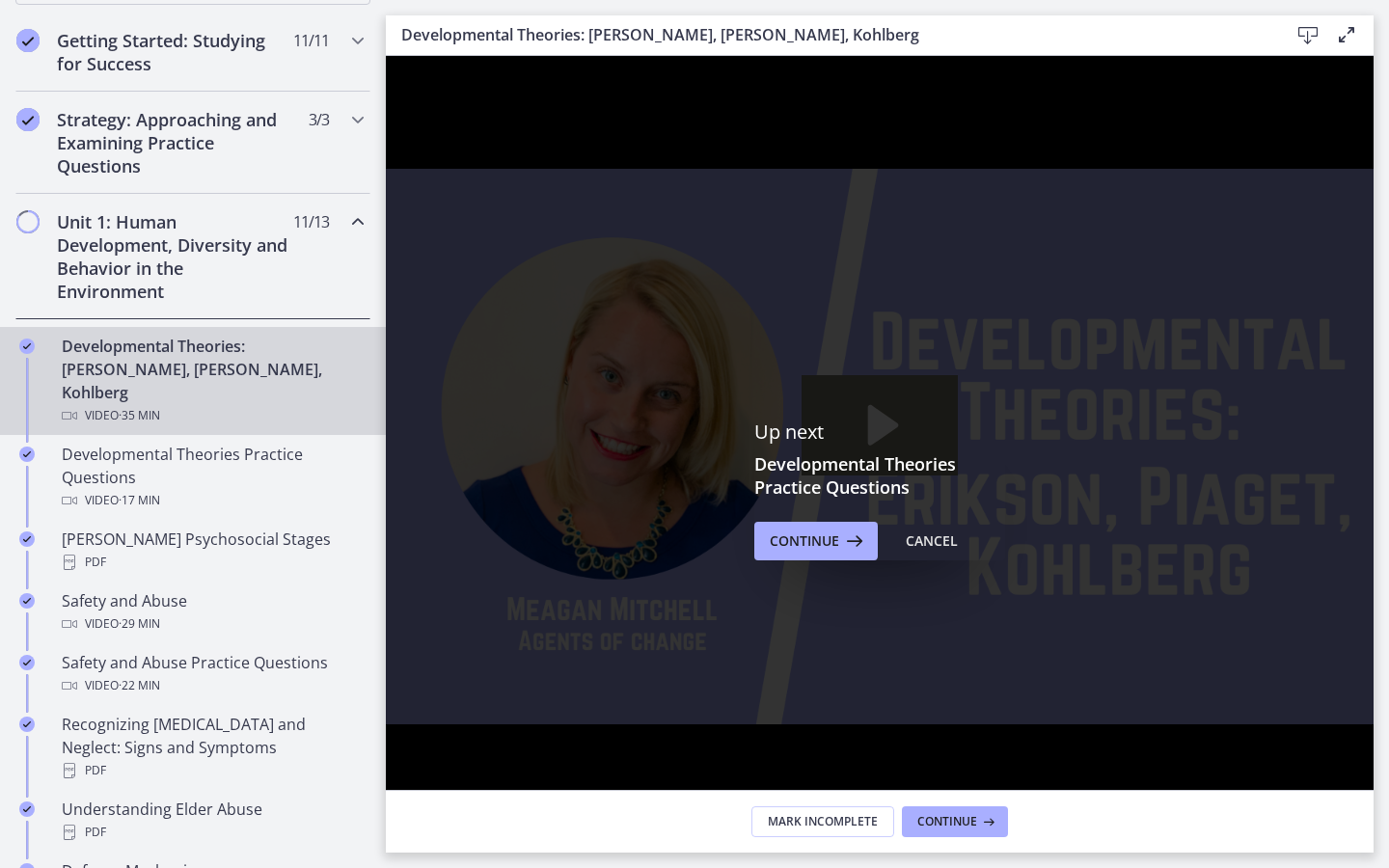click 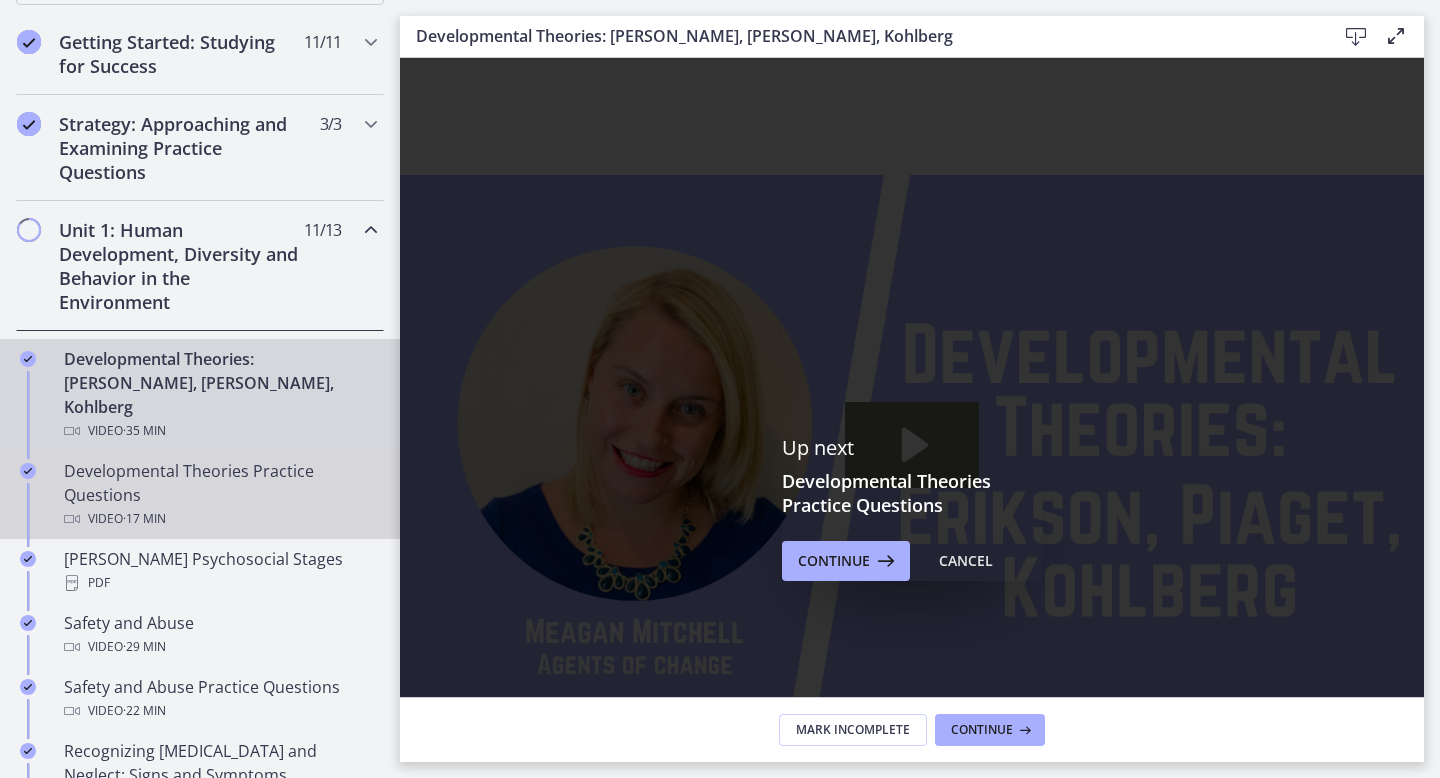 click on "Developmental Theories Practice Questions
Video
·  17 min" at bounding box center [220, 495] 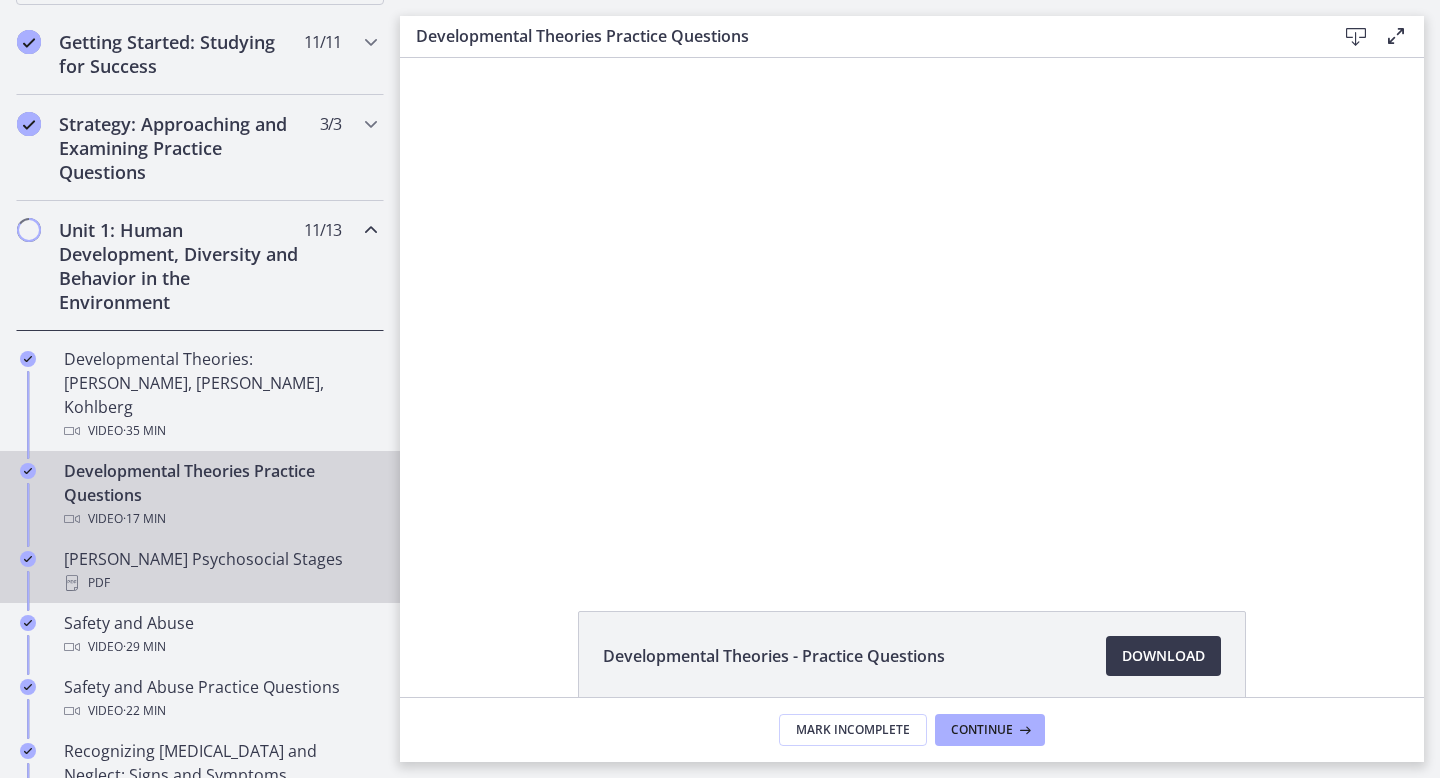 scroll, scrollTop: 0, scrollLeft: 0, axis: both 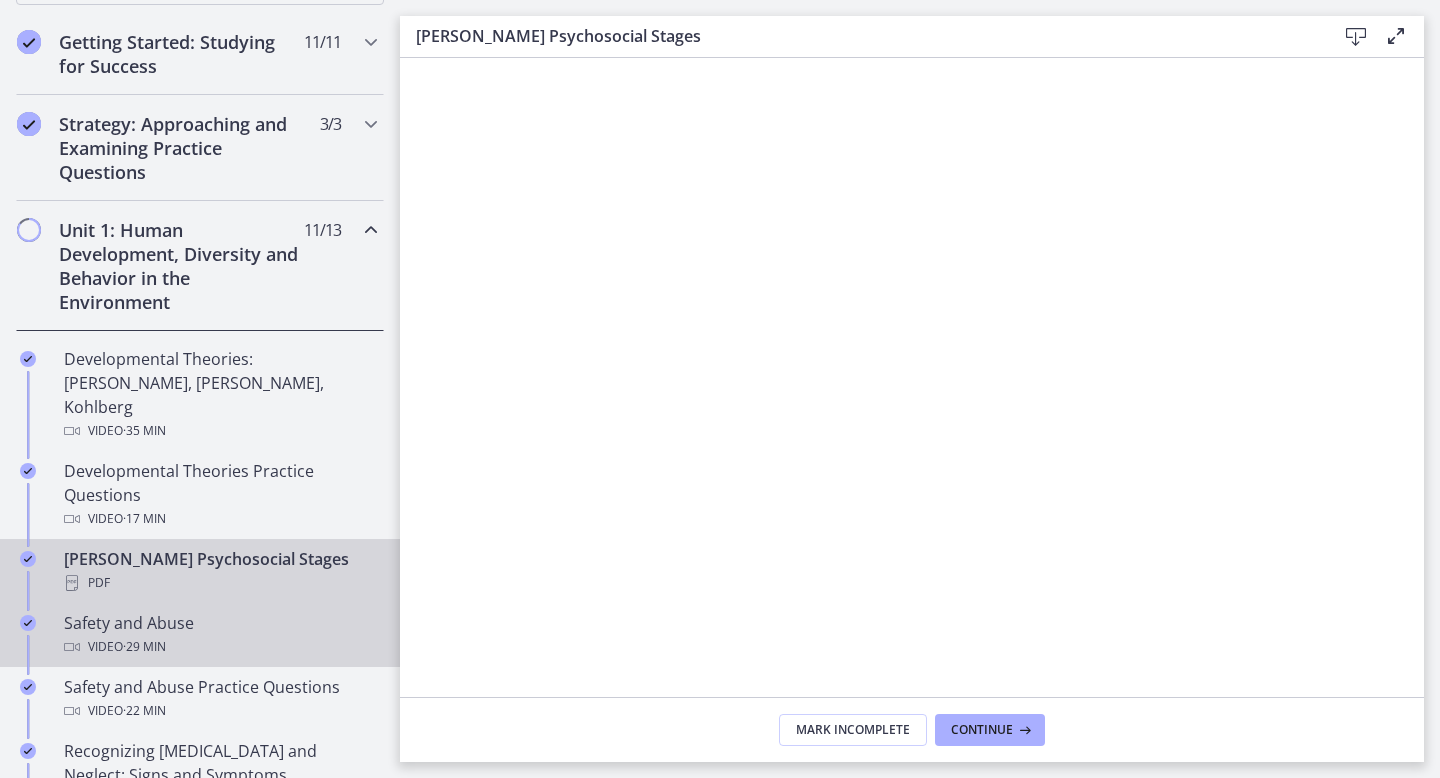 click on "Safety and Abuse
Video
·  29 min" at bounding box center [220, 635] 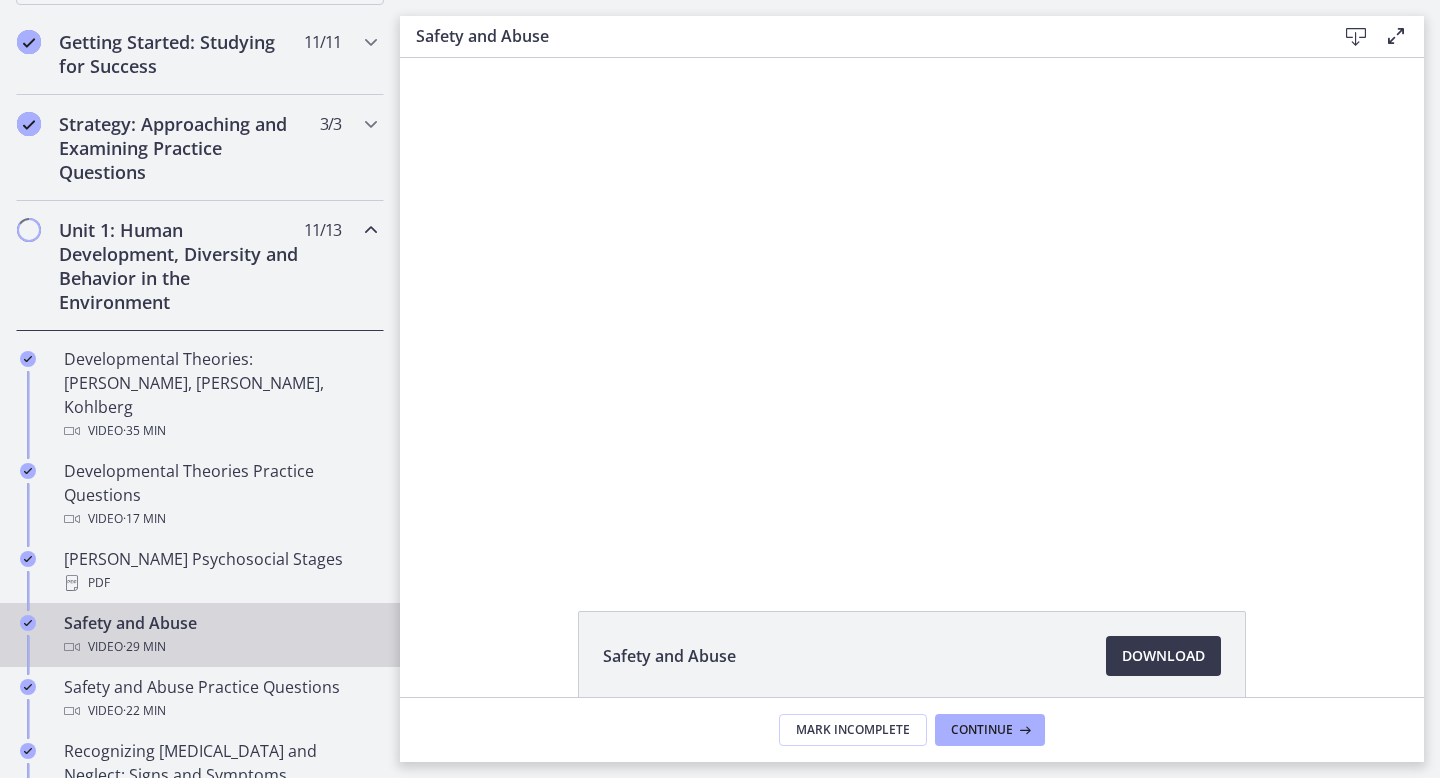 scroll, scrollTop: 0, scrollLeft: 0, axis: both 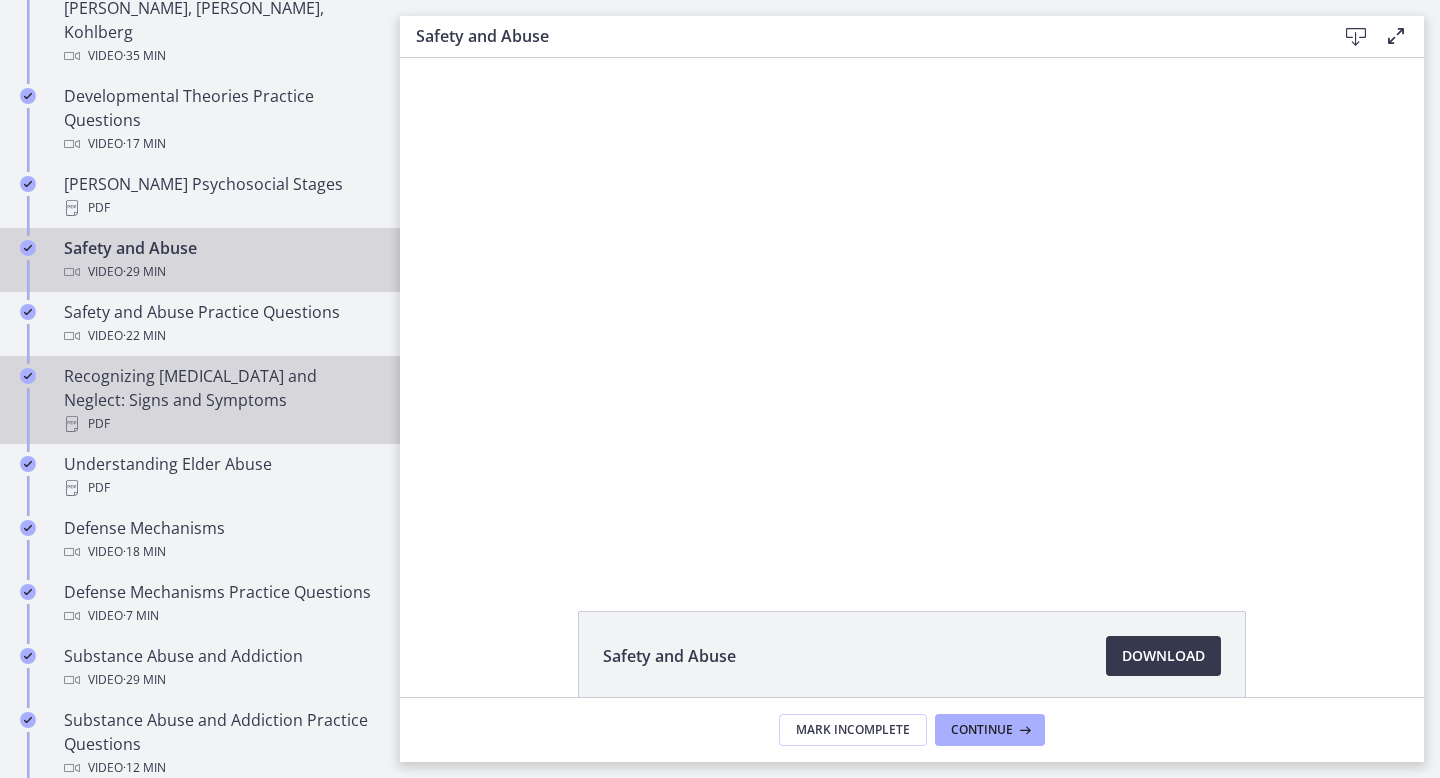 click on "Recognizing [MEDICAL_DATA] and Neglect: Signs and Symptoms
PDF" at bounding box center [220, 400] 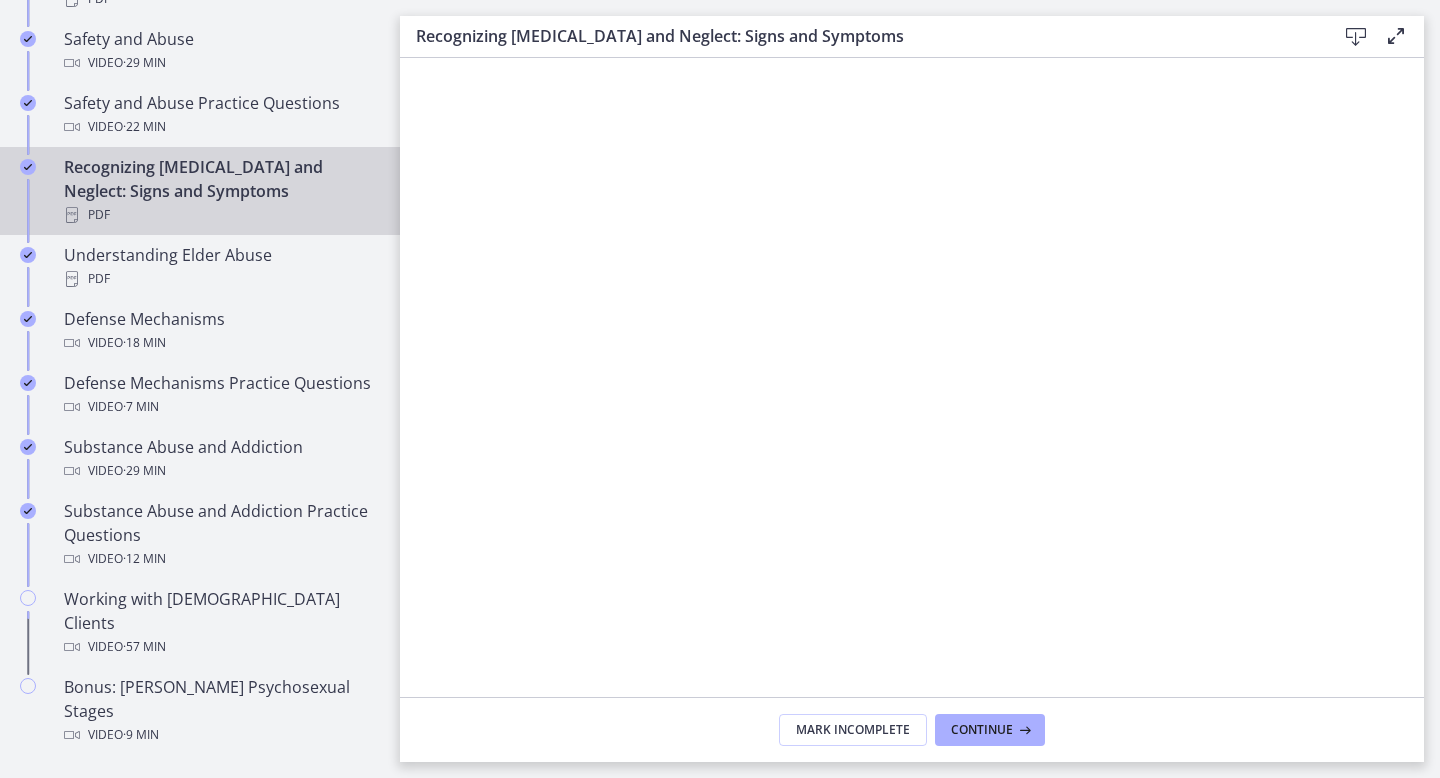 scroll, scrollTop: 1187, scrollLeft: 0, axis: vertical 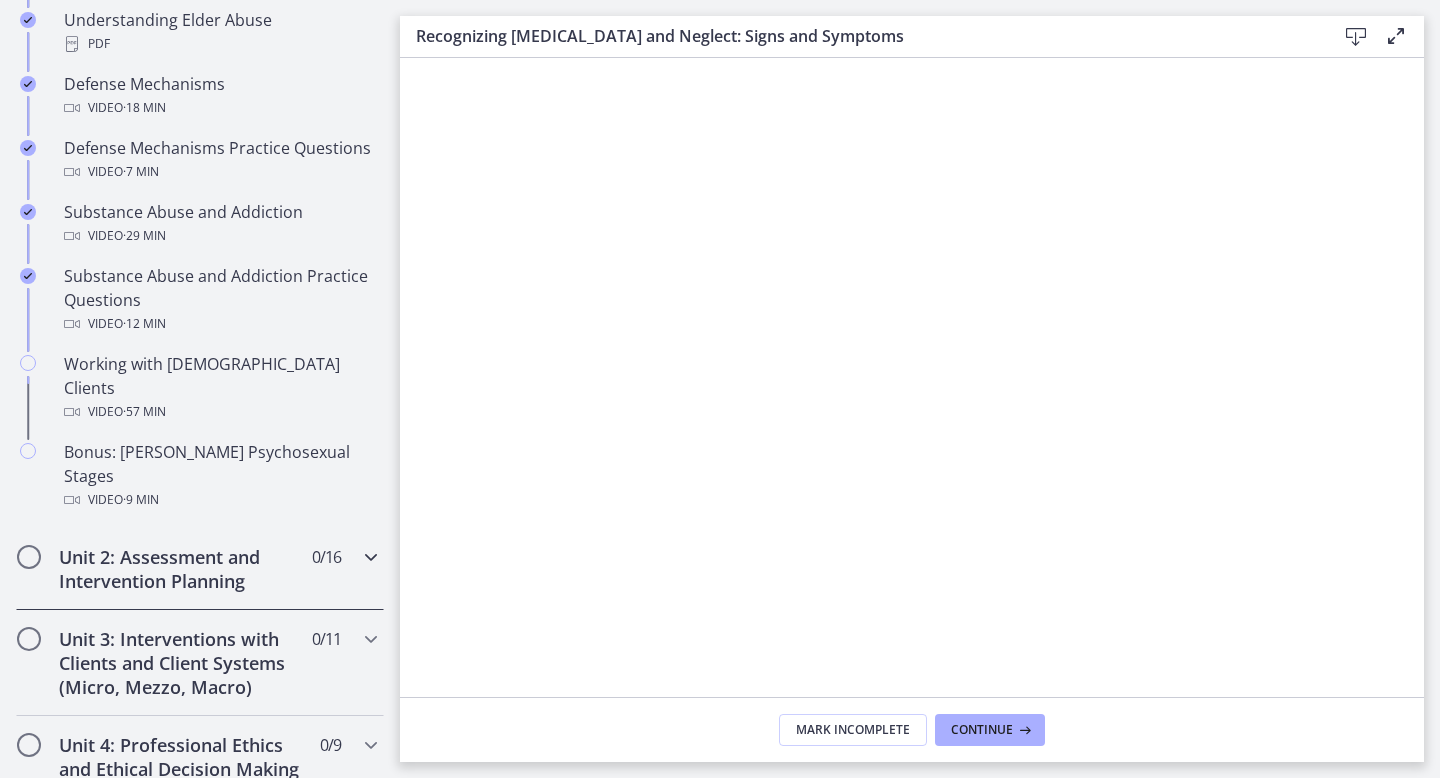 click on "Unit 2: Assessment and Intervention Planning" at bounding box center [181, 569] 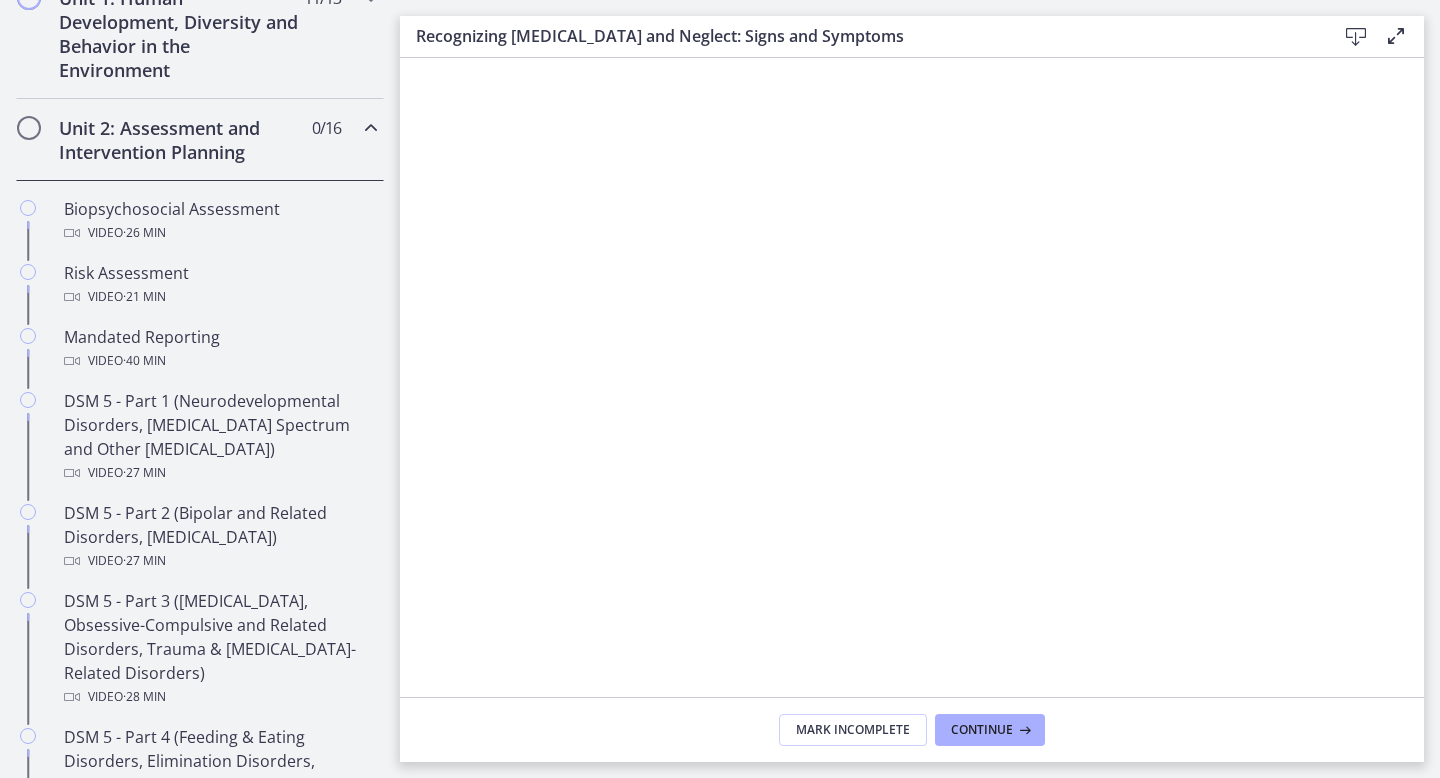 scroll, scrollTop: 596, scrollLeft: 0, axis: vertical 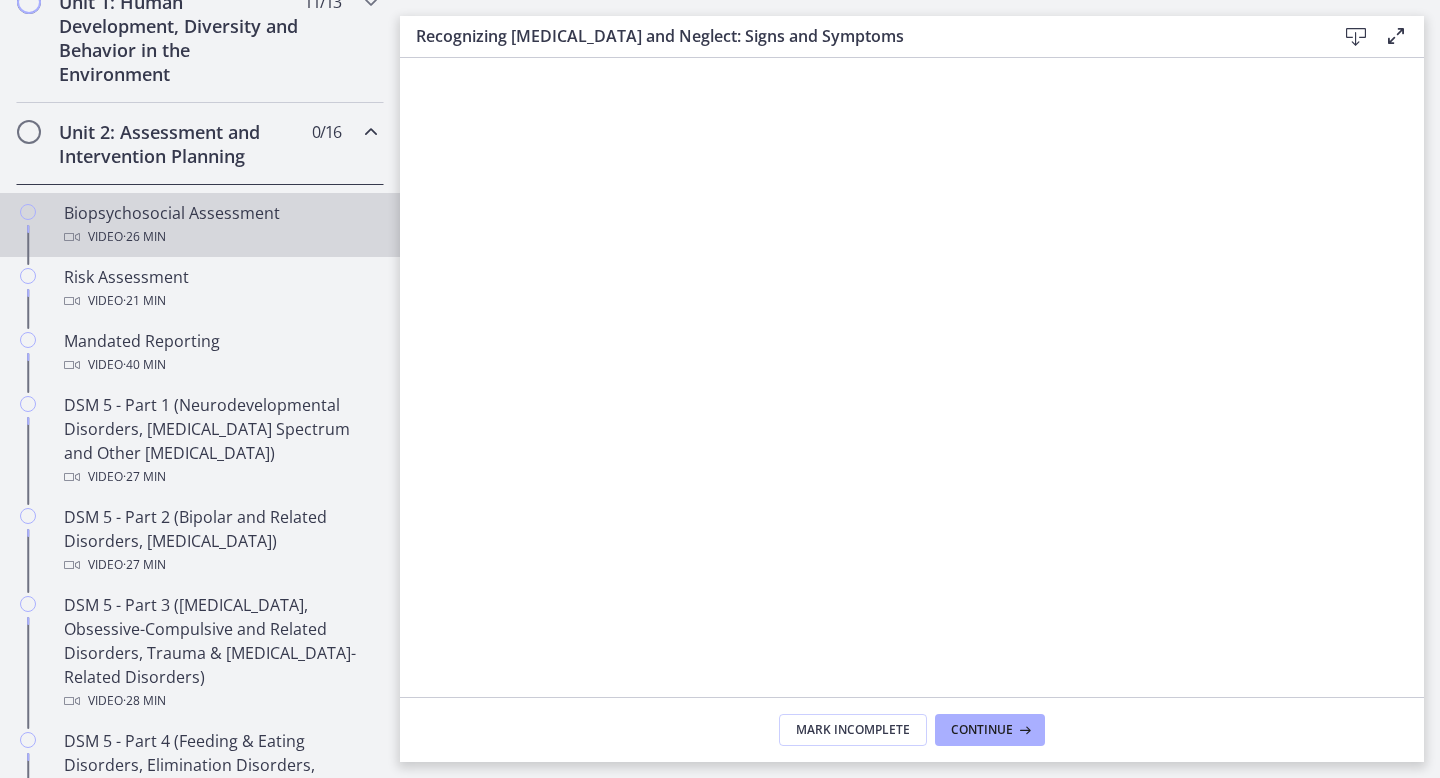 click on "Video
·  26 min" at bounding box center (220, 237) 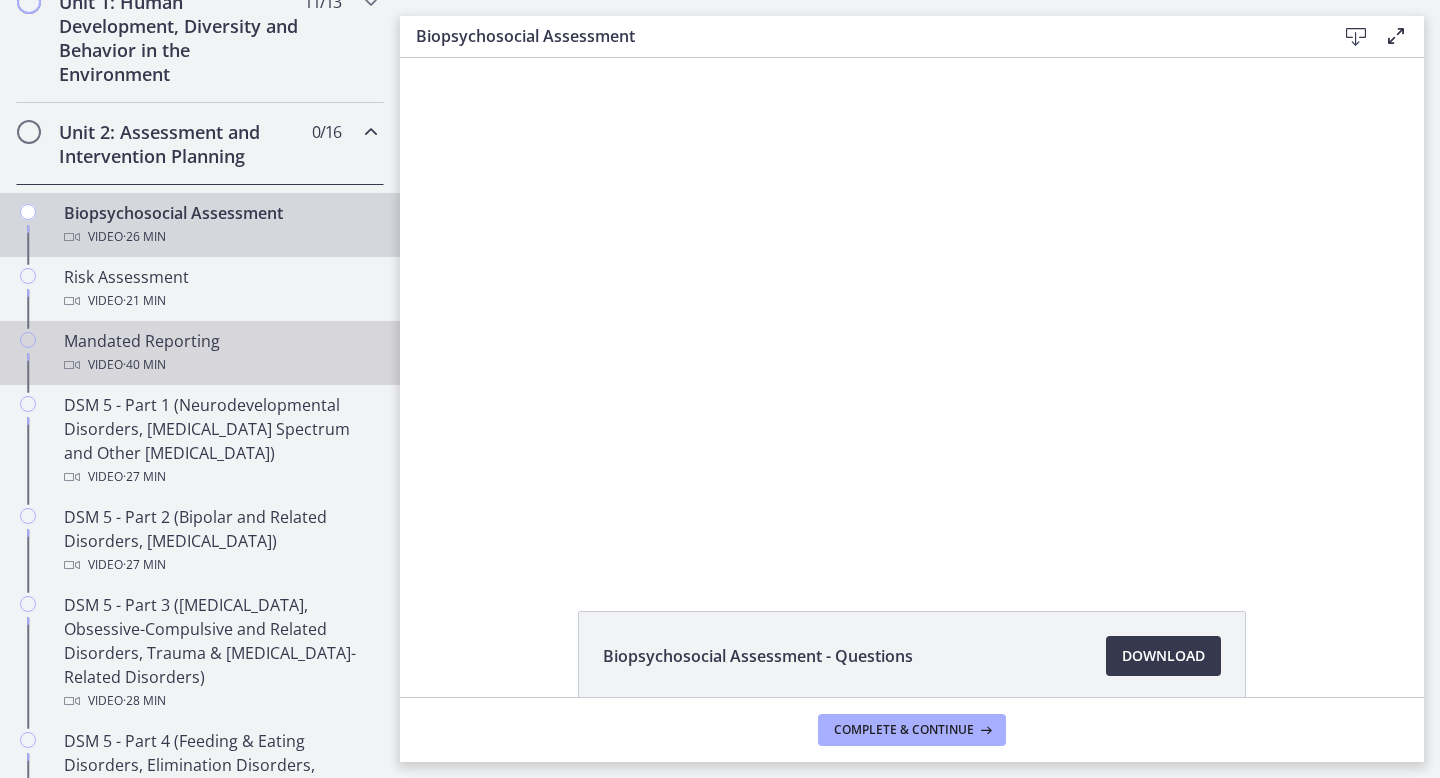 scroll, scrollTop: 0, scrollLeft: 0, axis: both 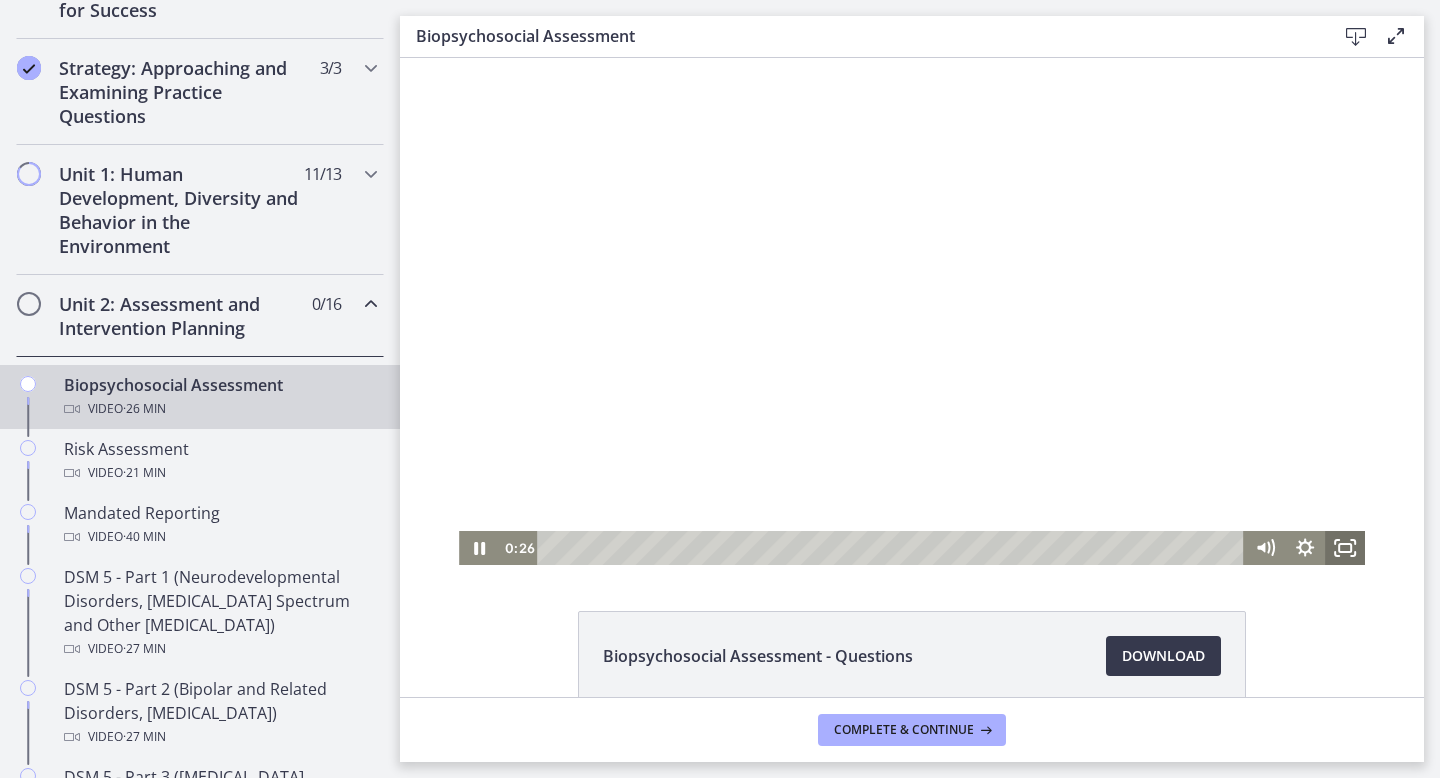 click 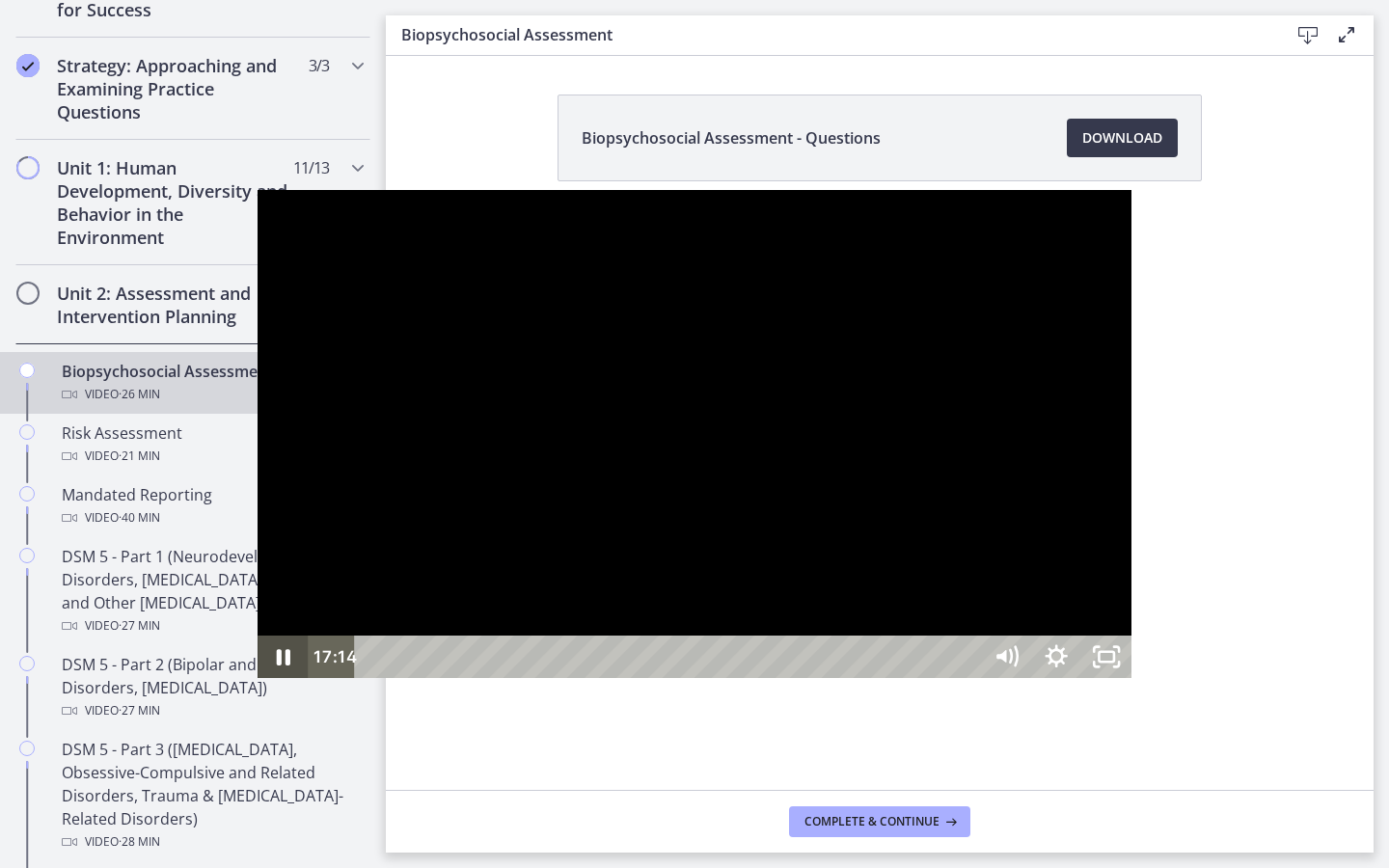click 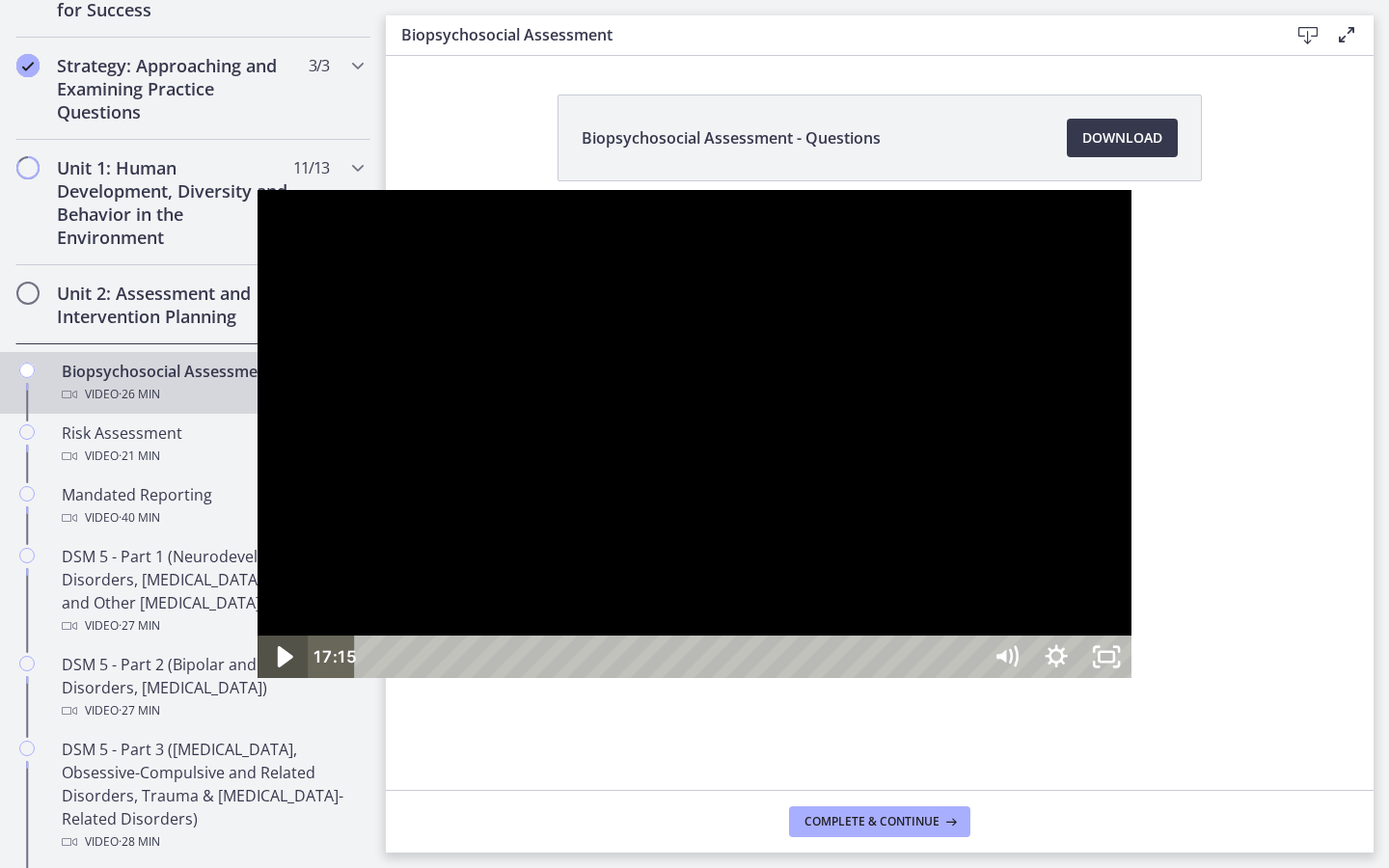 click 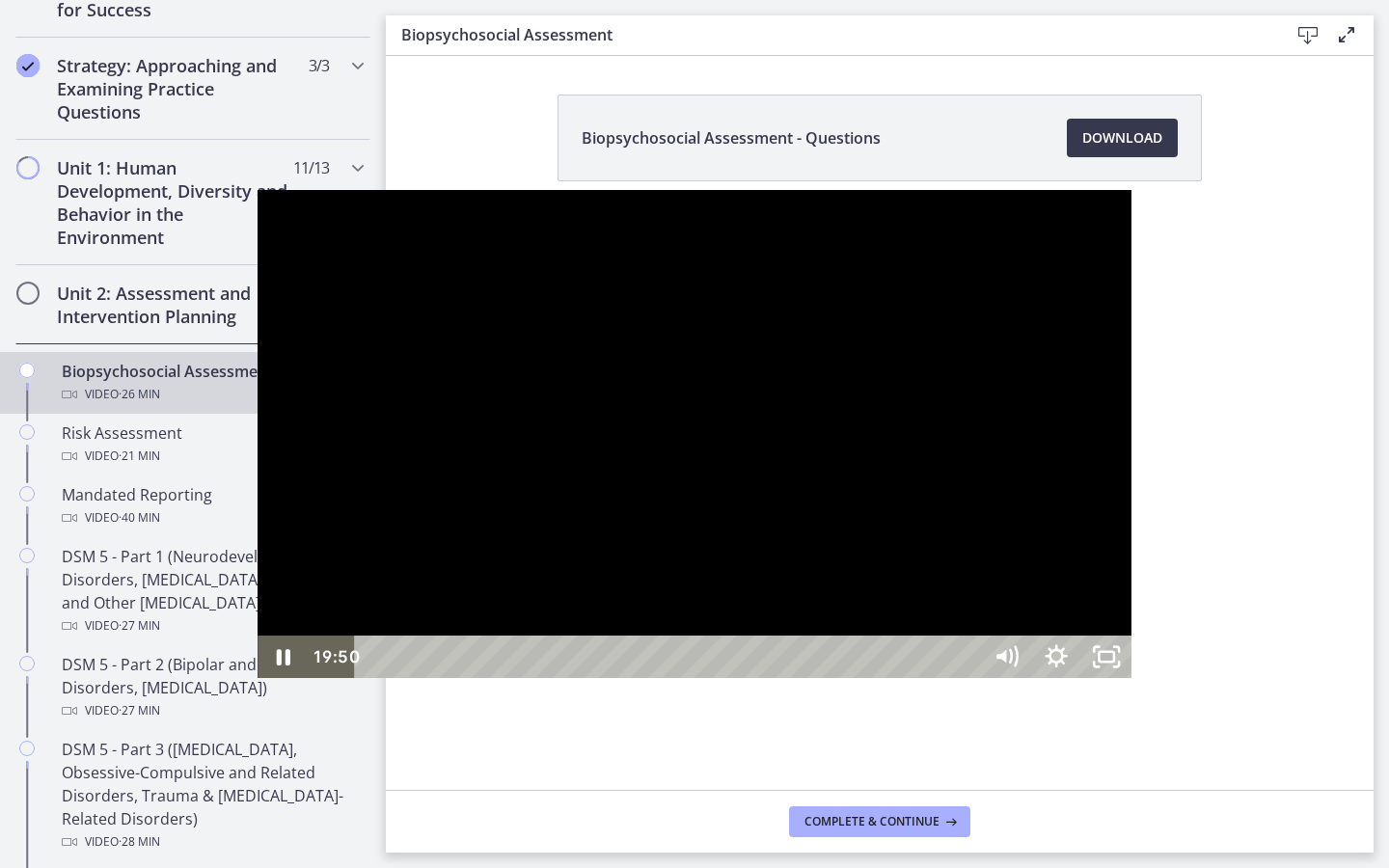 click at bounding box center (694, 434) 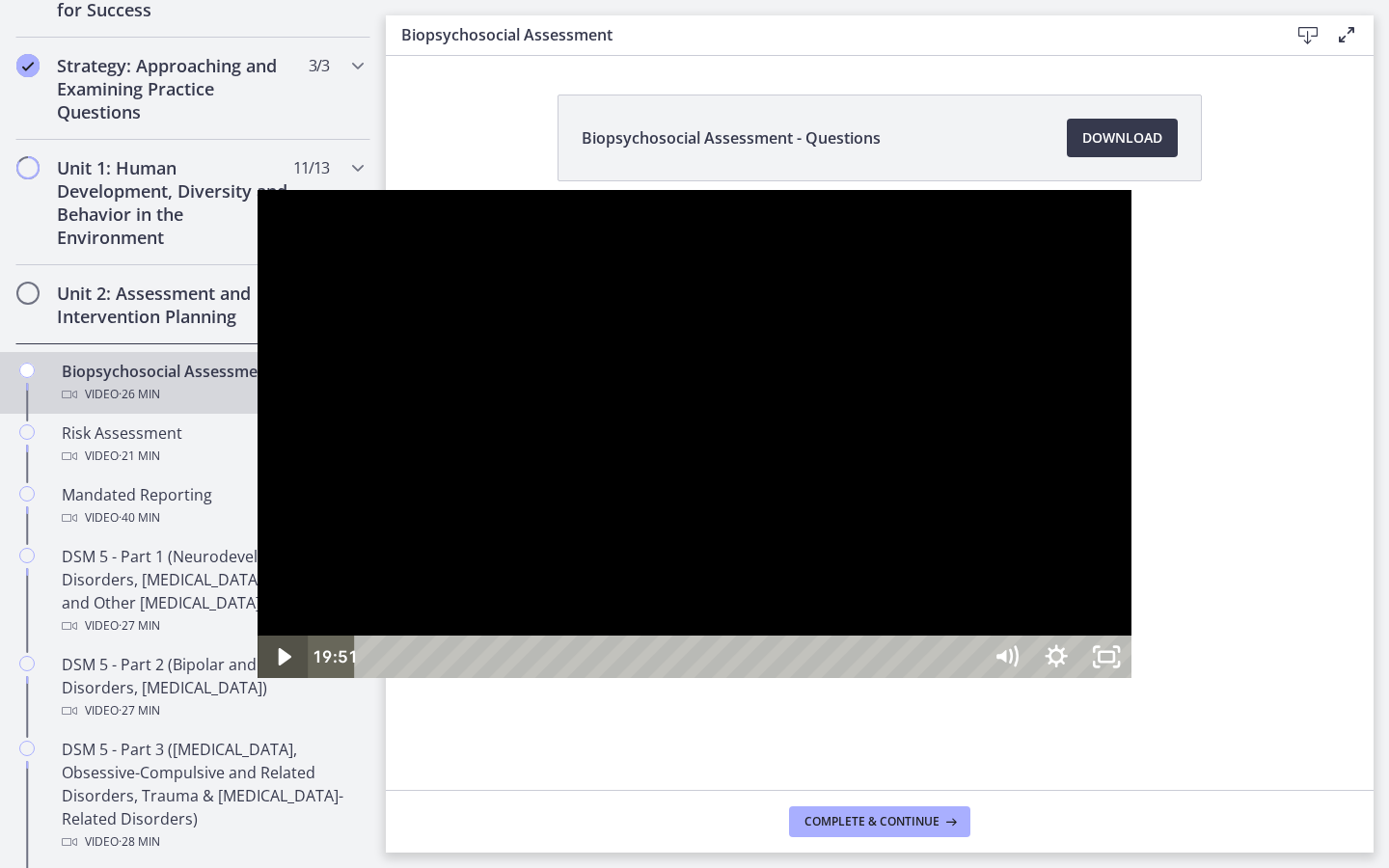 click 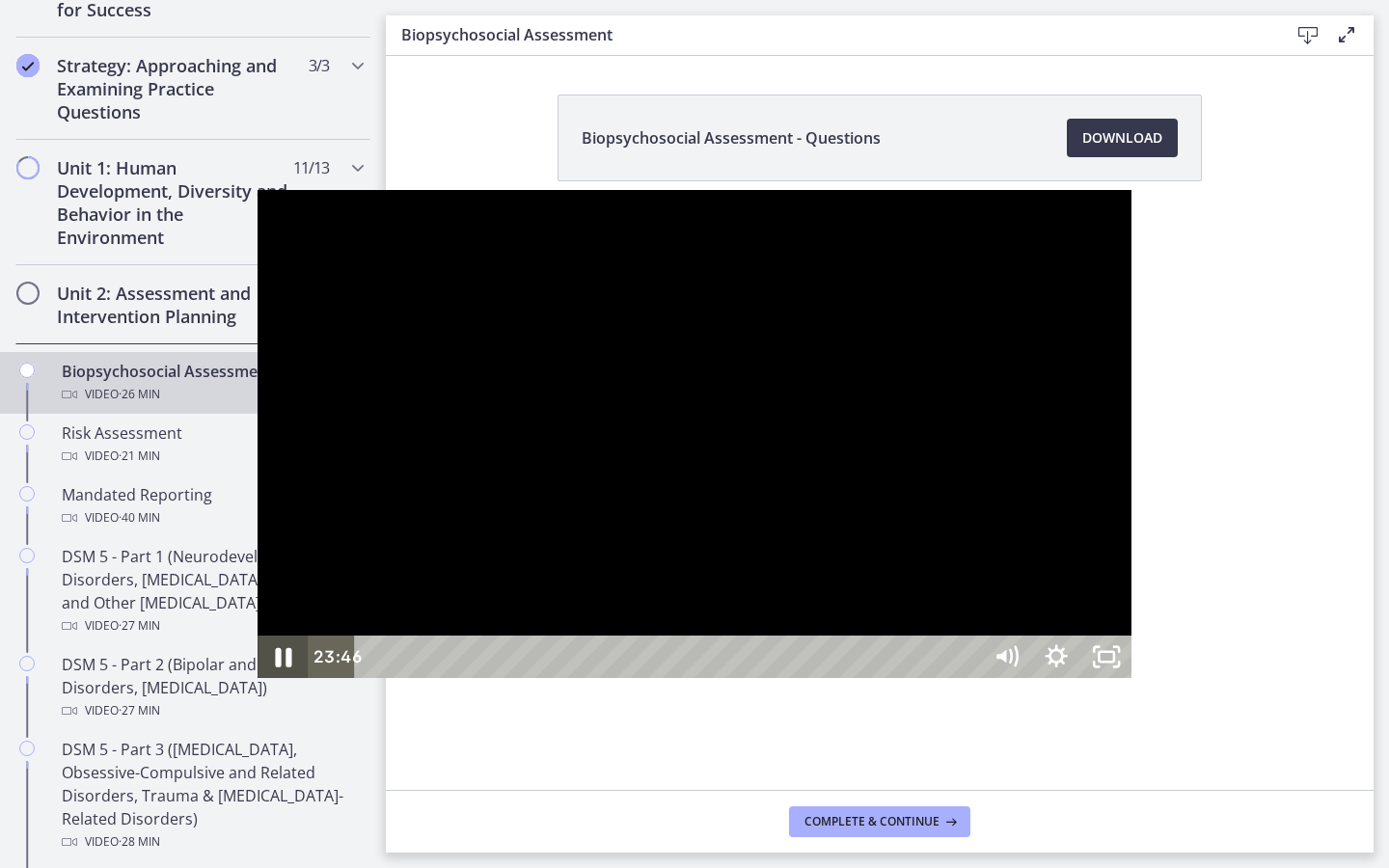 click 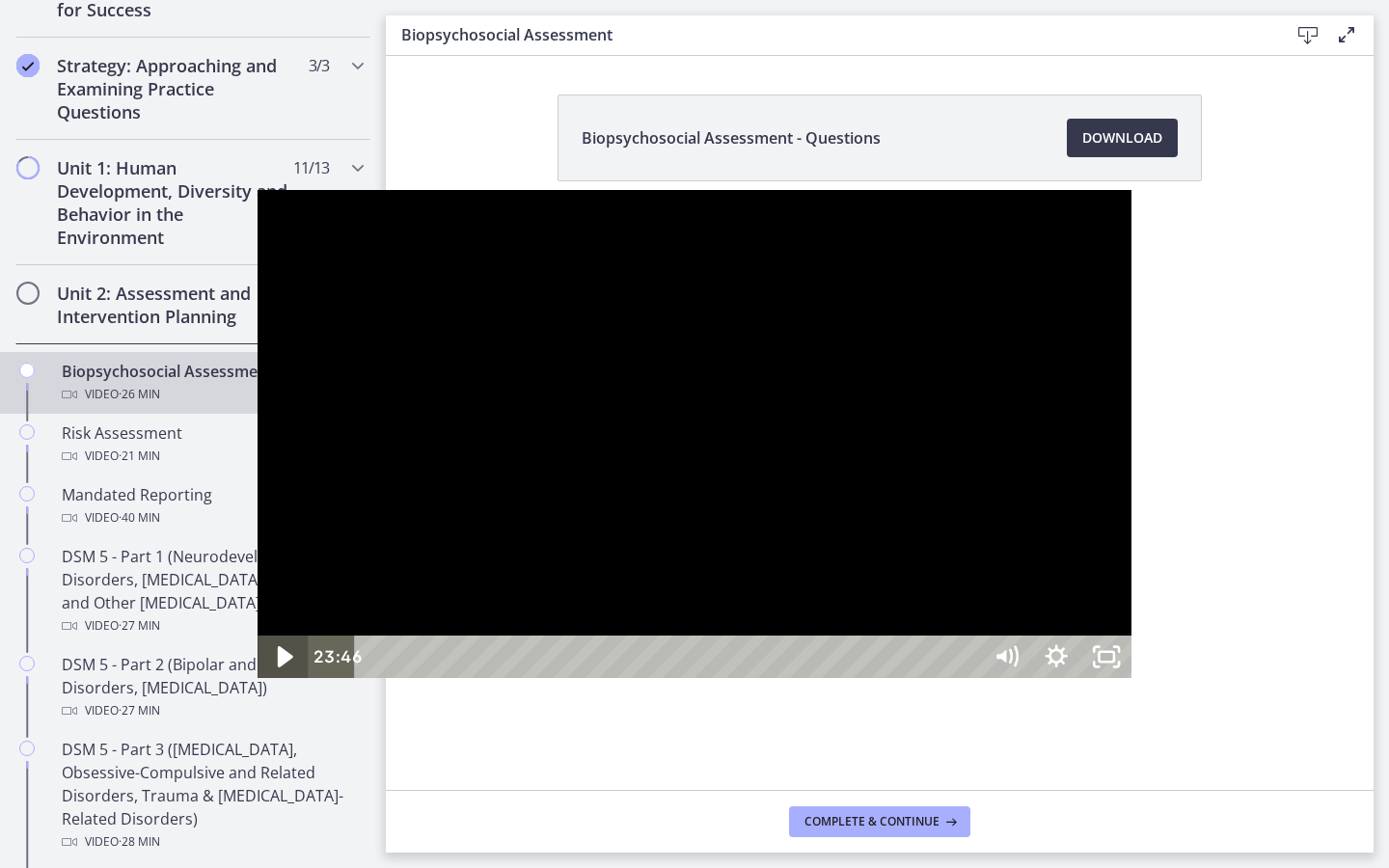 click 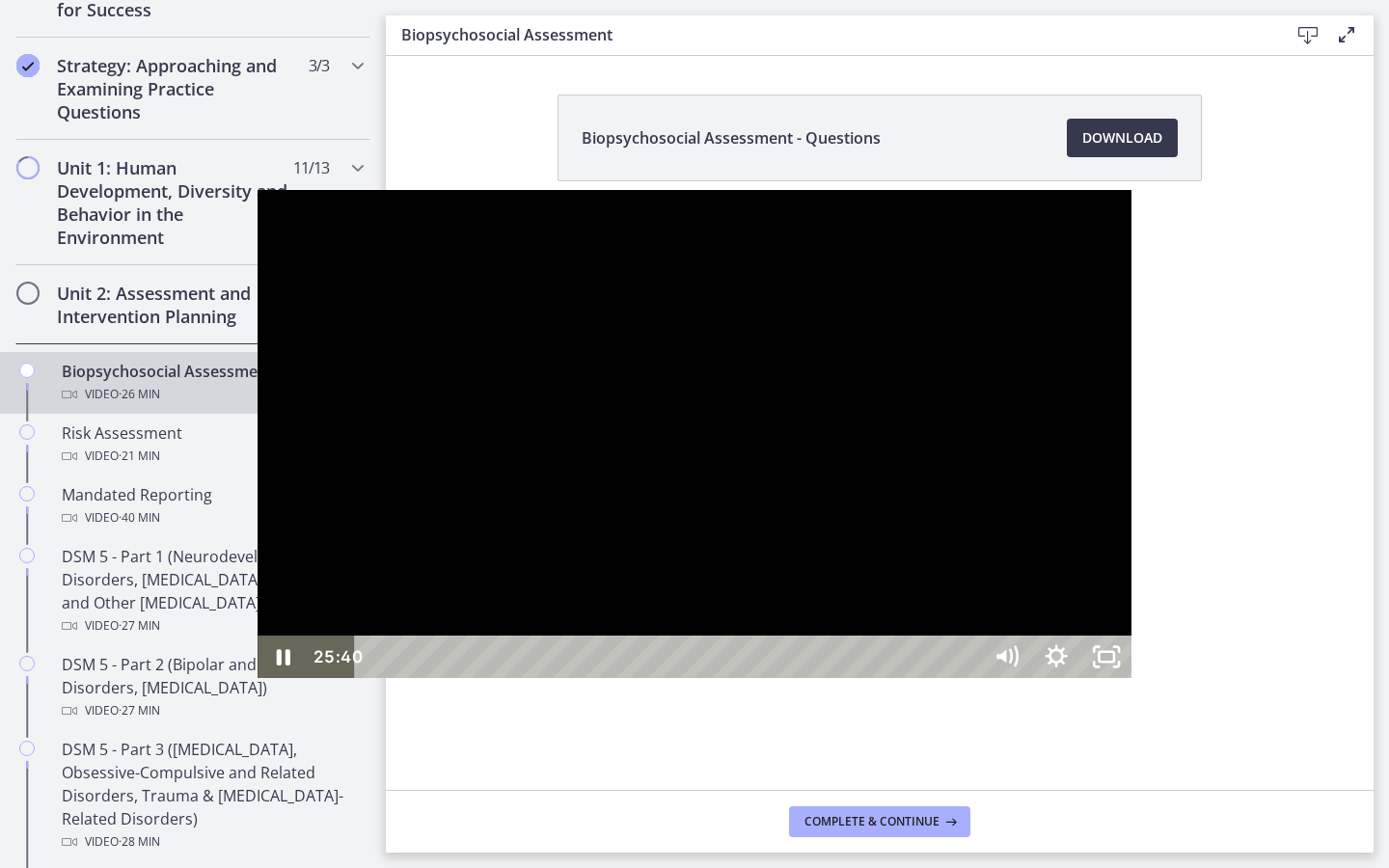 click at bounding box center [694, 434] 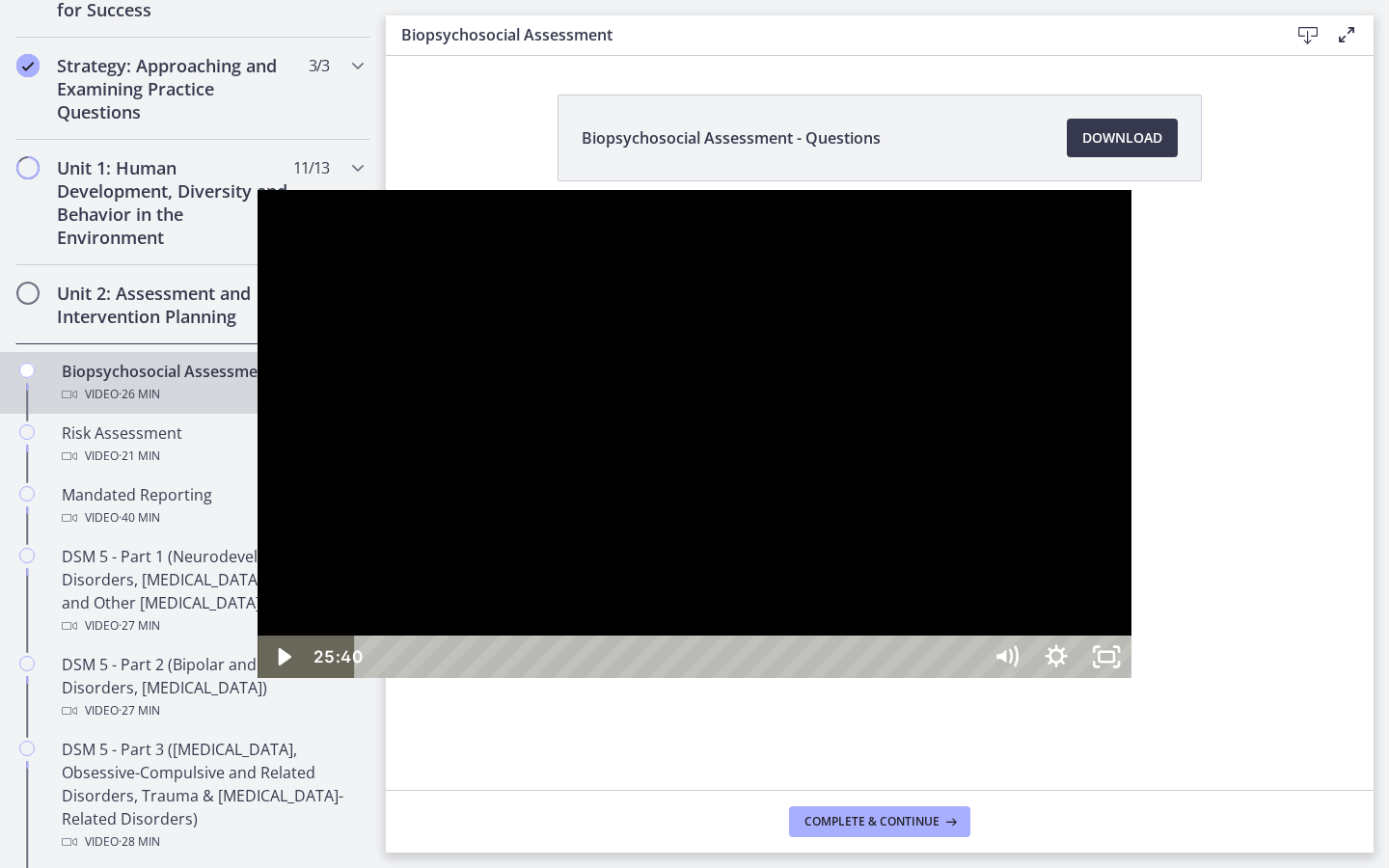 click at bounding box center [694, 434] 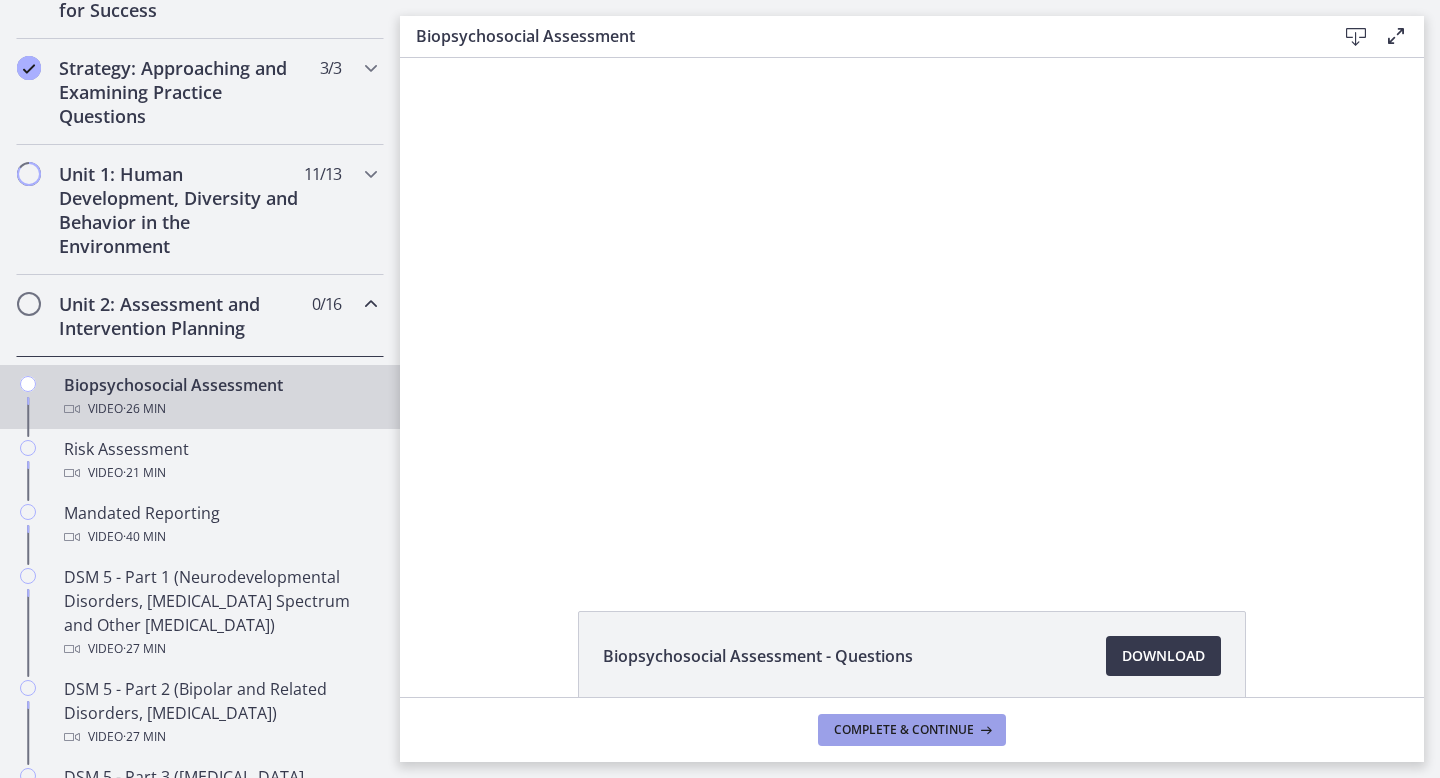 click on "Complete & continue" at bounding box center [912, 730] 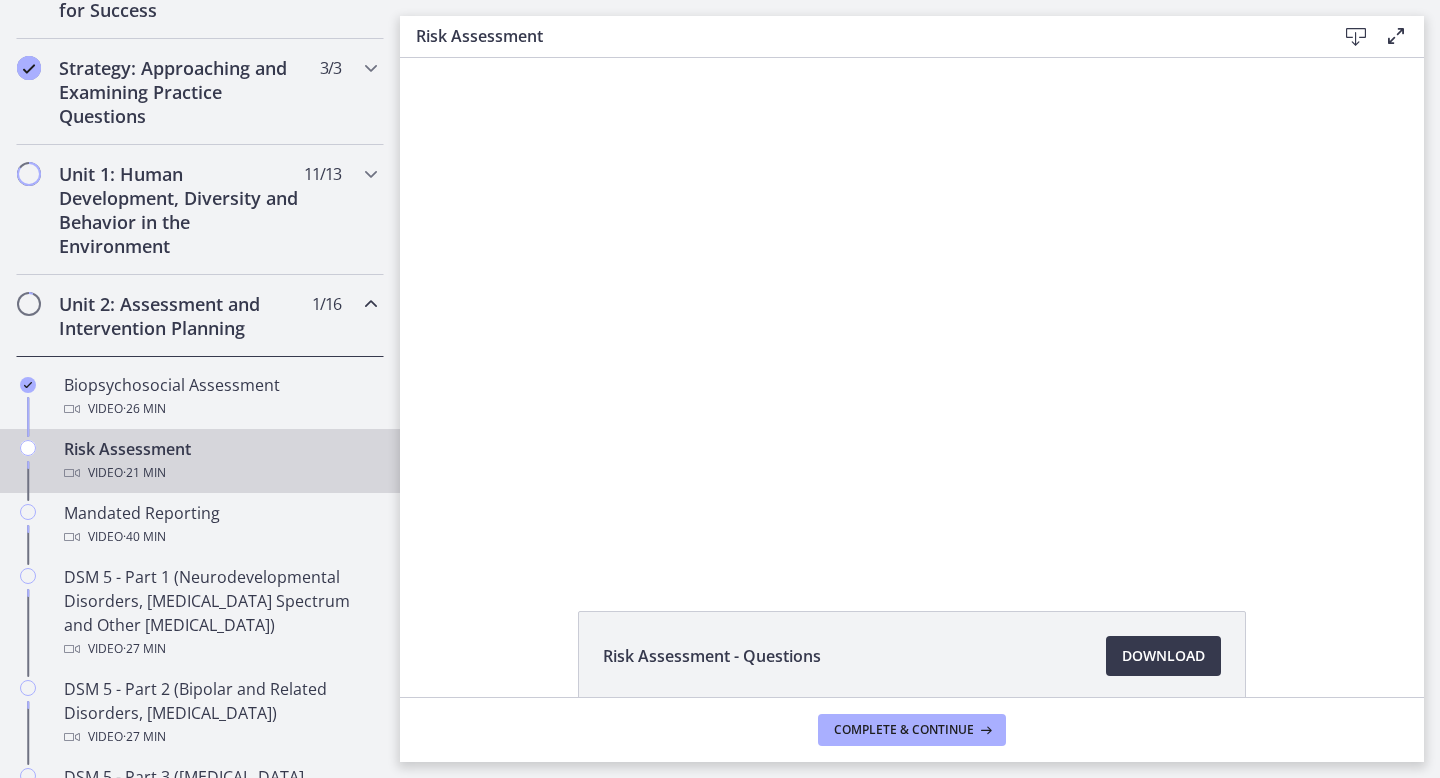 scroll, scrollTop: 0, scrollLeft: 0, axis: both 